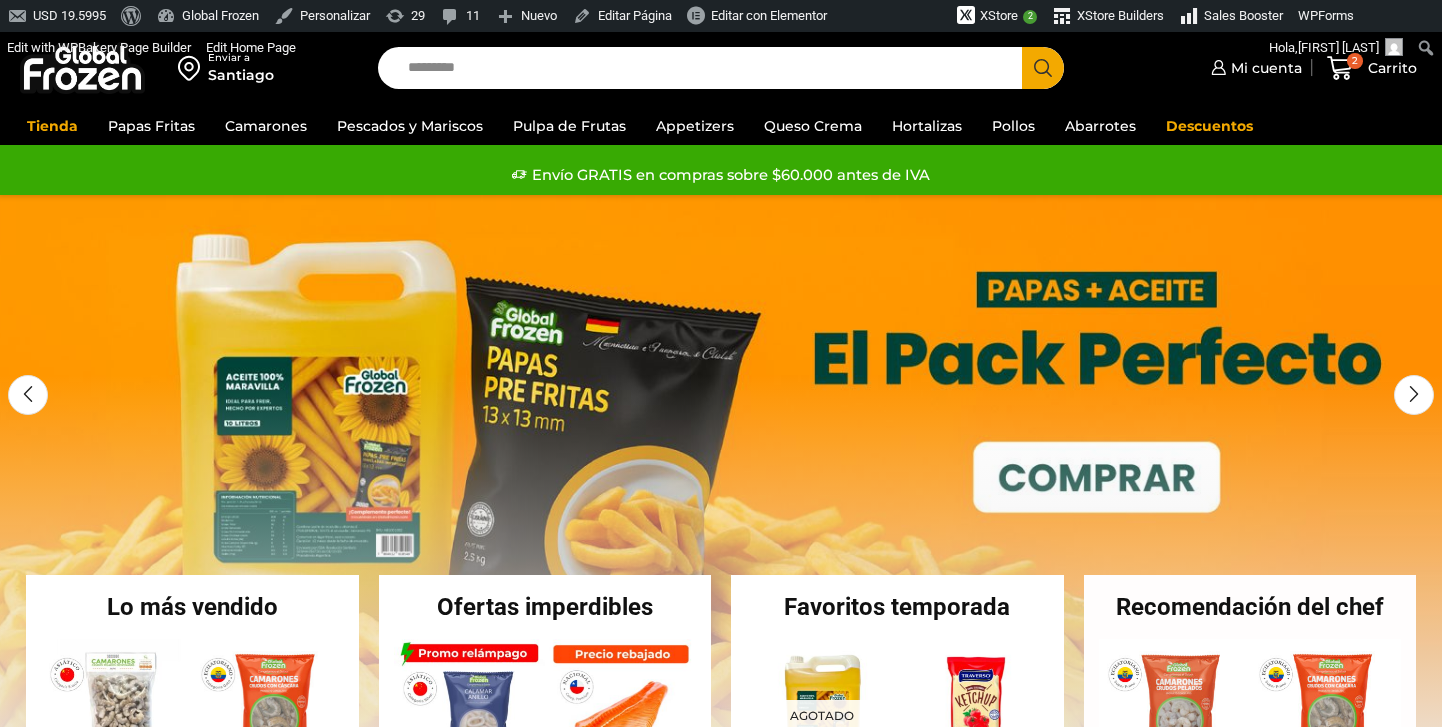 scroll, scrollTop: 0, scrollLeft: 0, axis: both 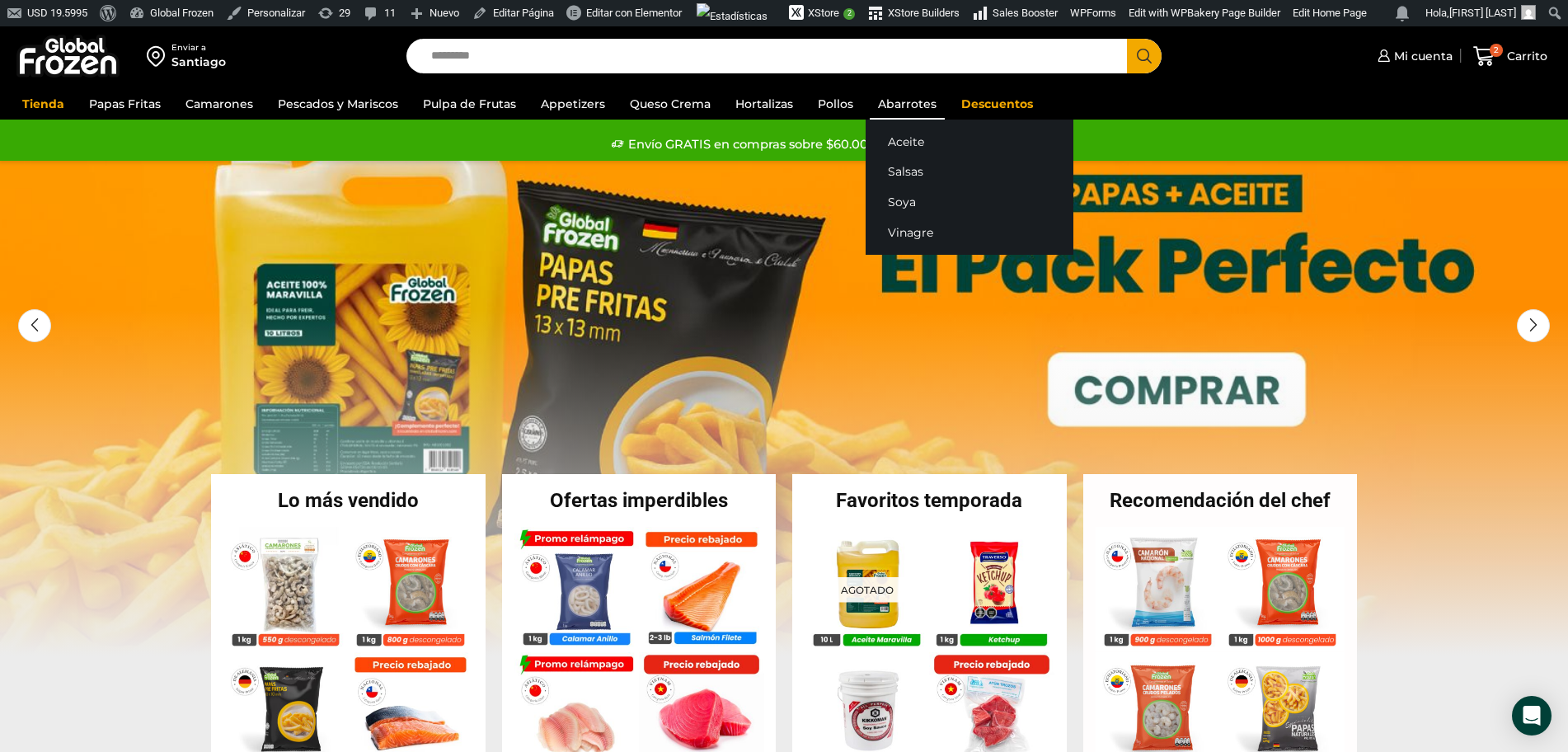 click on "Abarrotes" at bounding box center (907, 104) 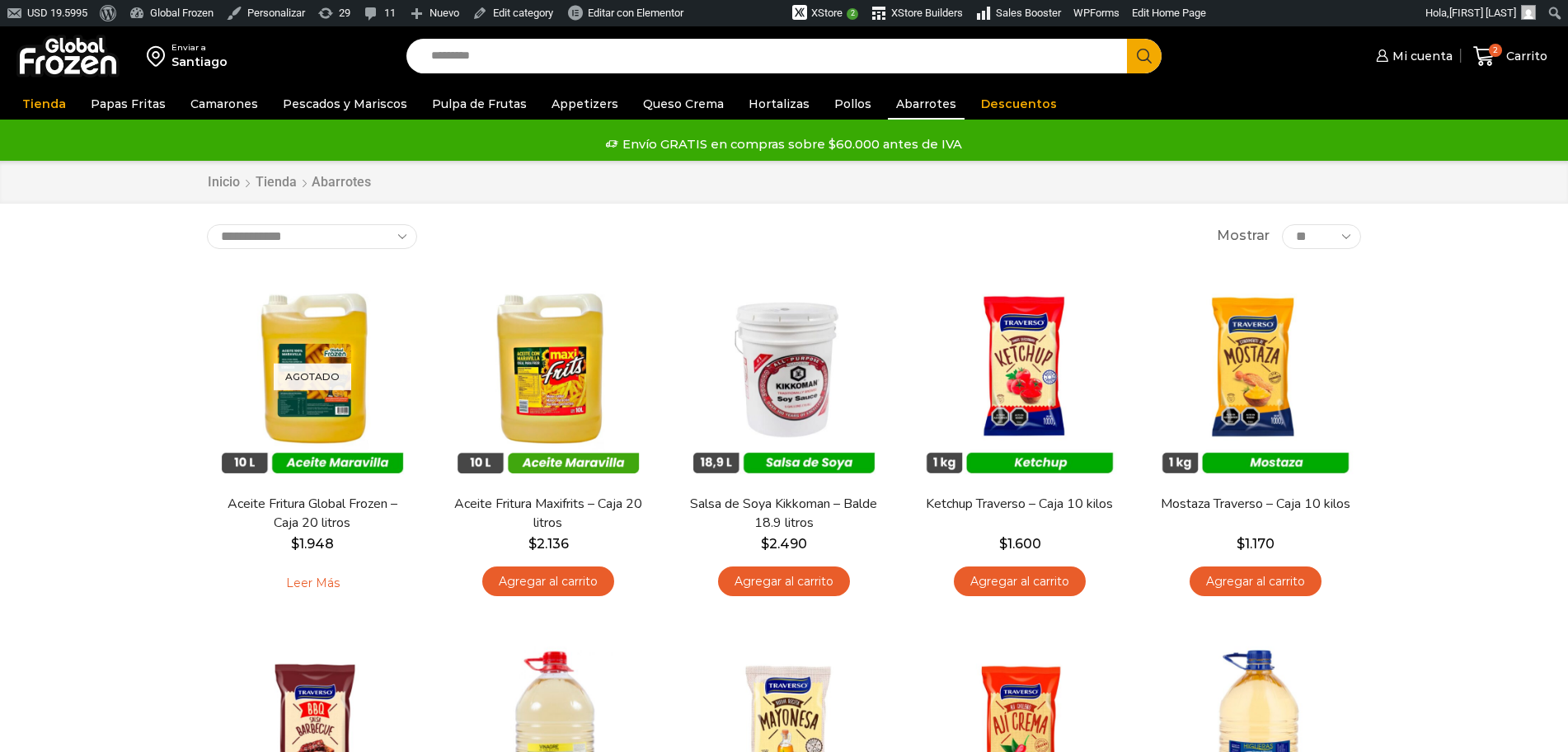 scroll, scrollTop: 0, scrollLeft: 0, axis: both 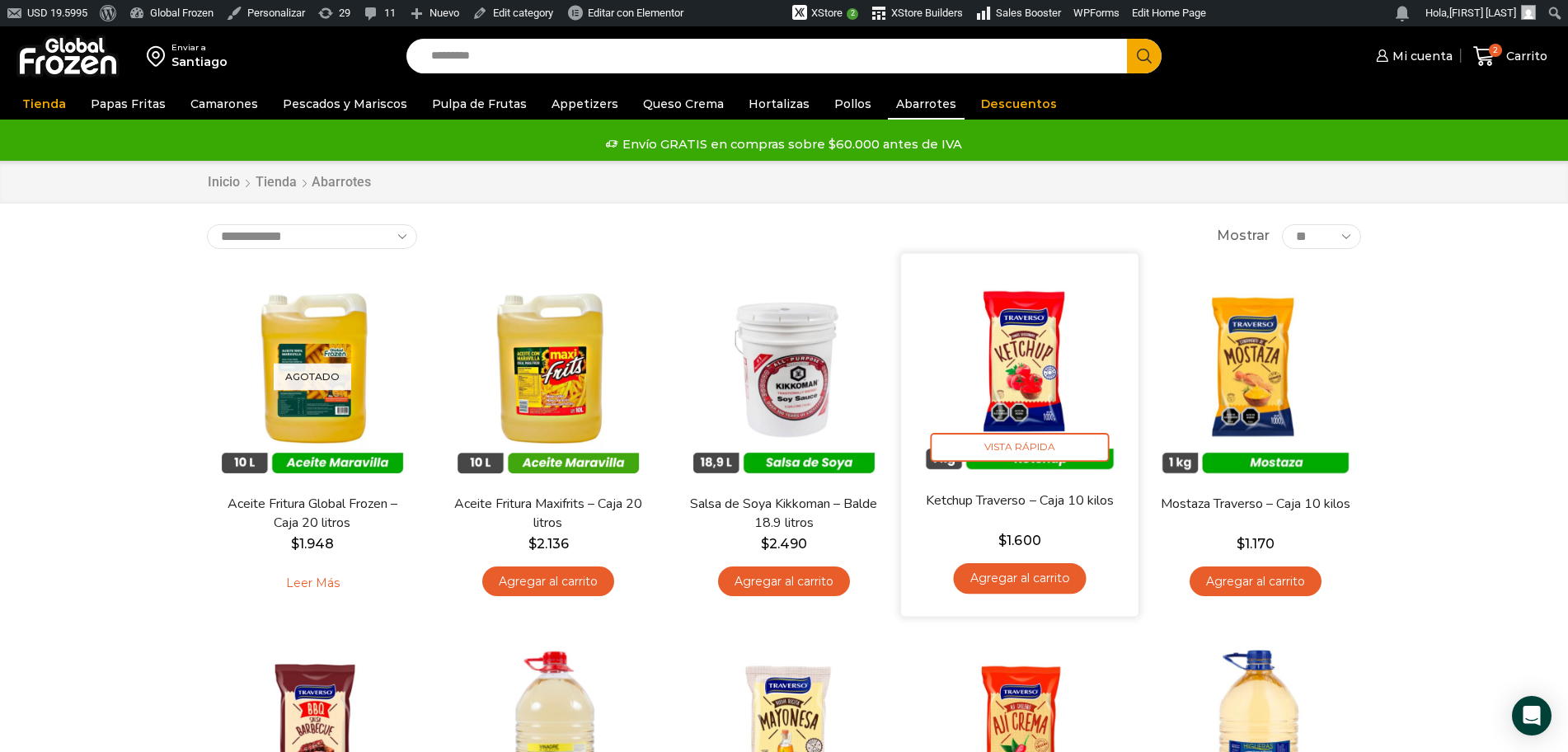 click on "Agregar al carrito" at bounding box center [1019, 578] 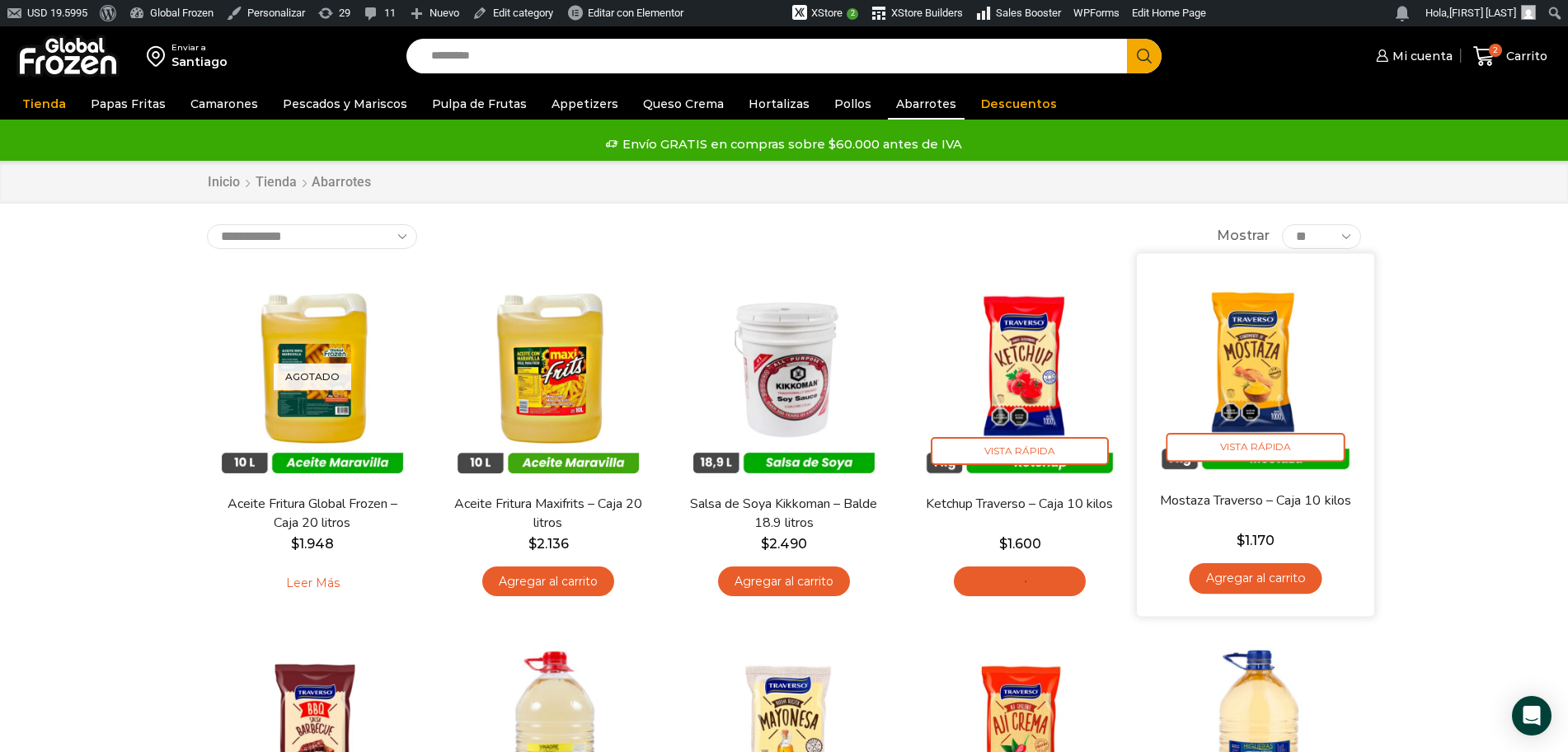 click on "Agregar al carrito" at bounding box center (1255, 578) 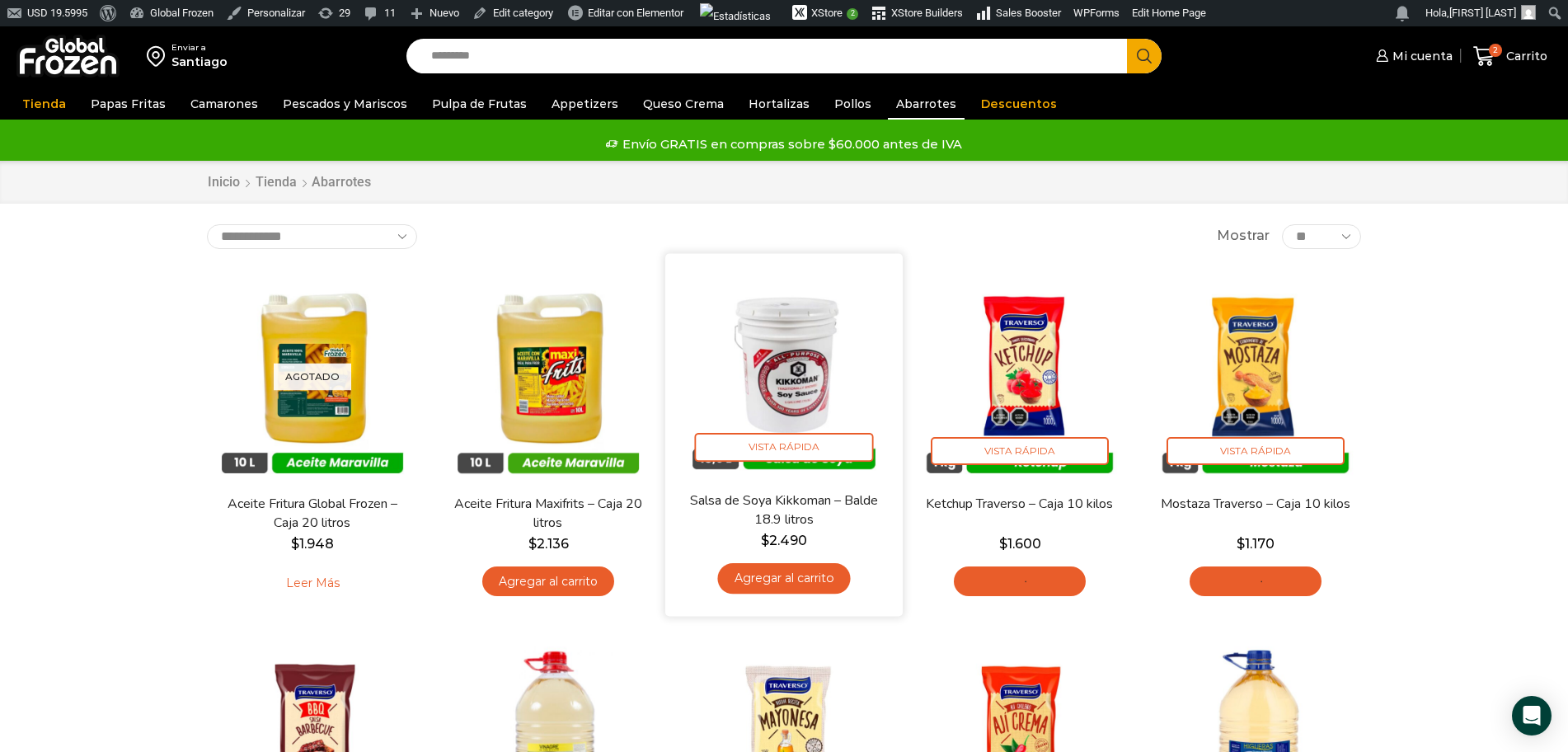 click on "Agregar al carrito" at bounding box center (783, 578) 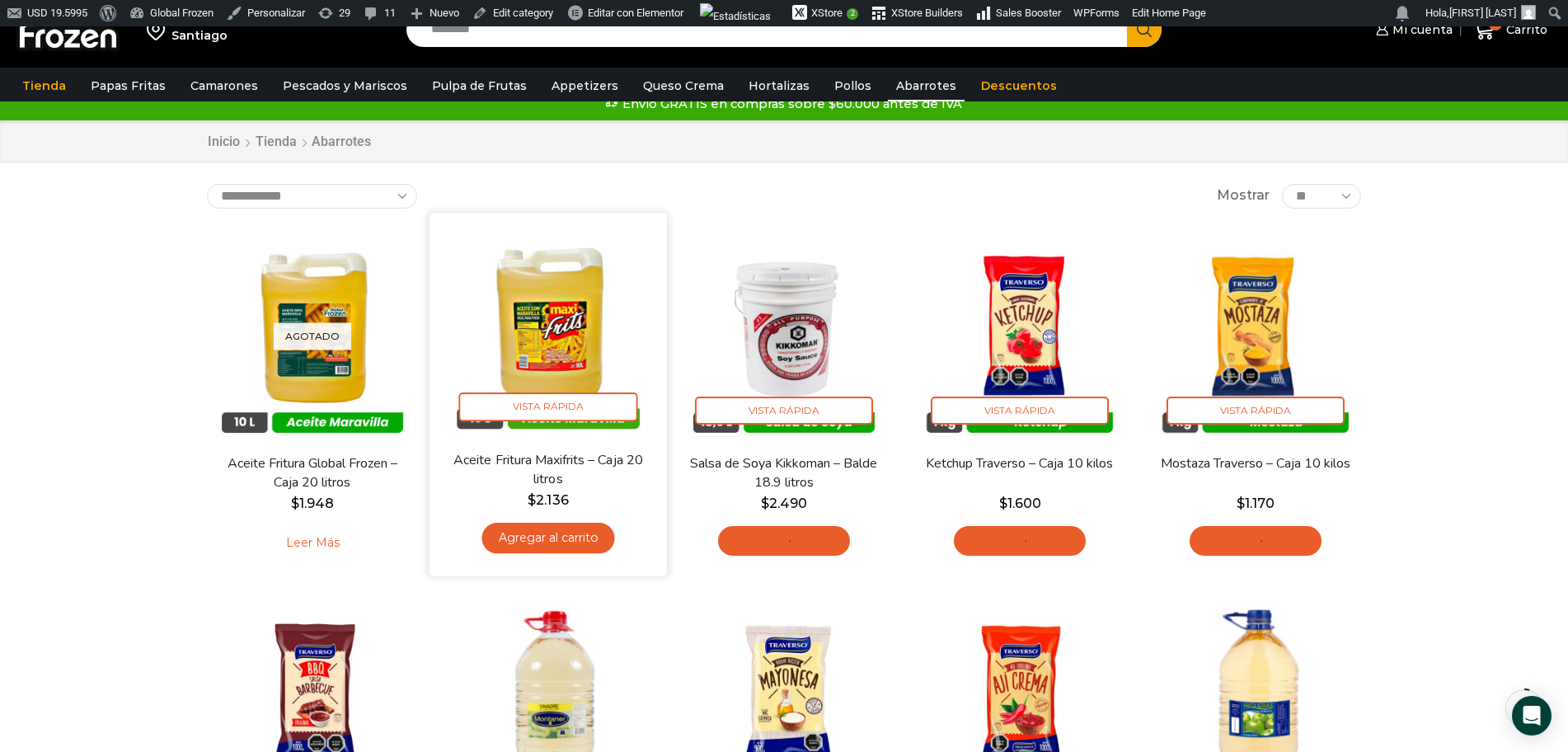 click on "Agregar al carrito" at bounding box center [547, 538] 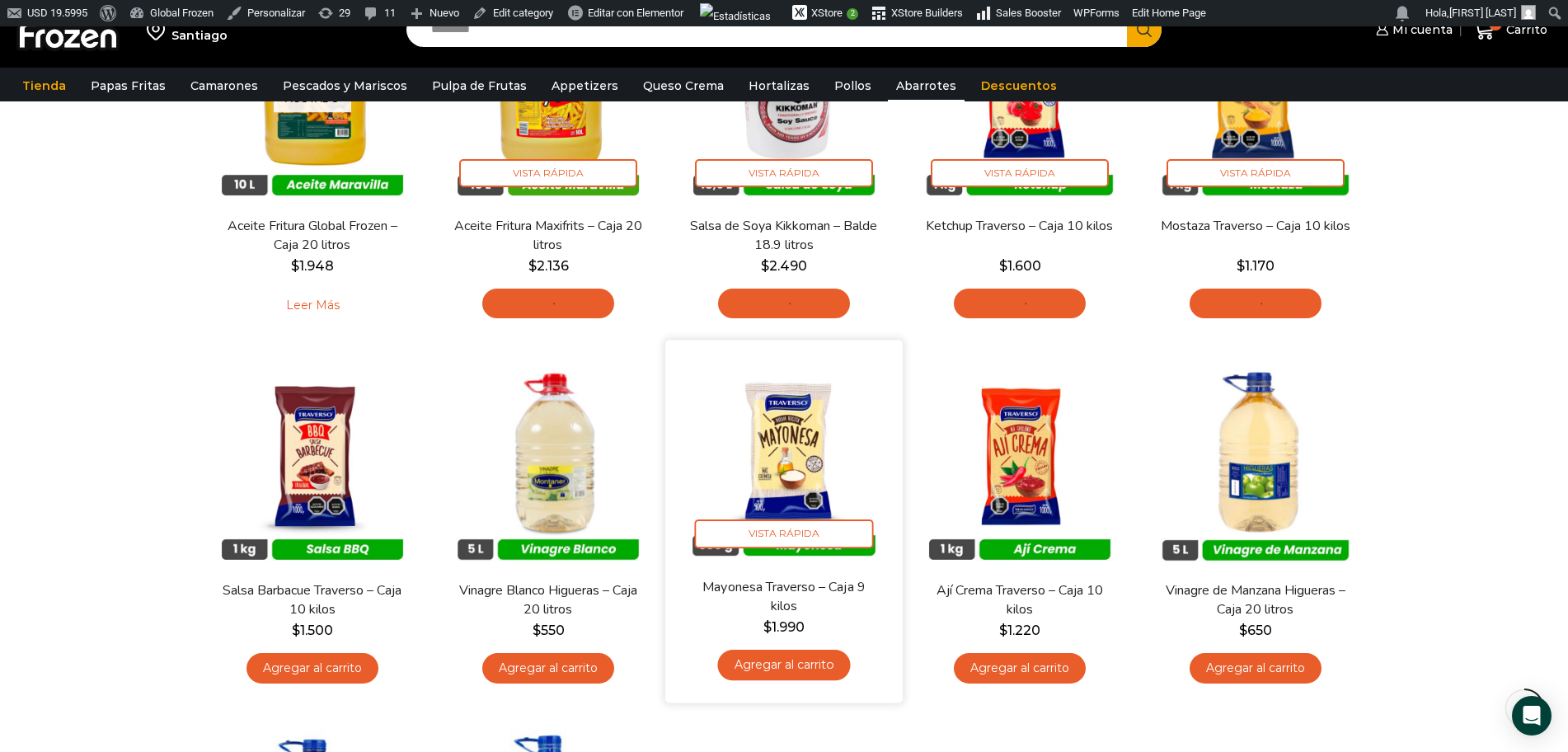 scroll, scrollTop: 297, scrollLeft: 0, axis: vertical 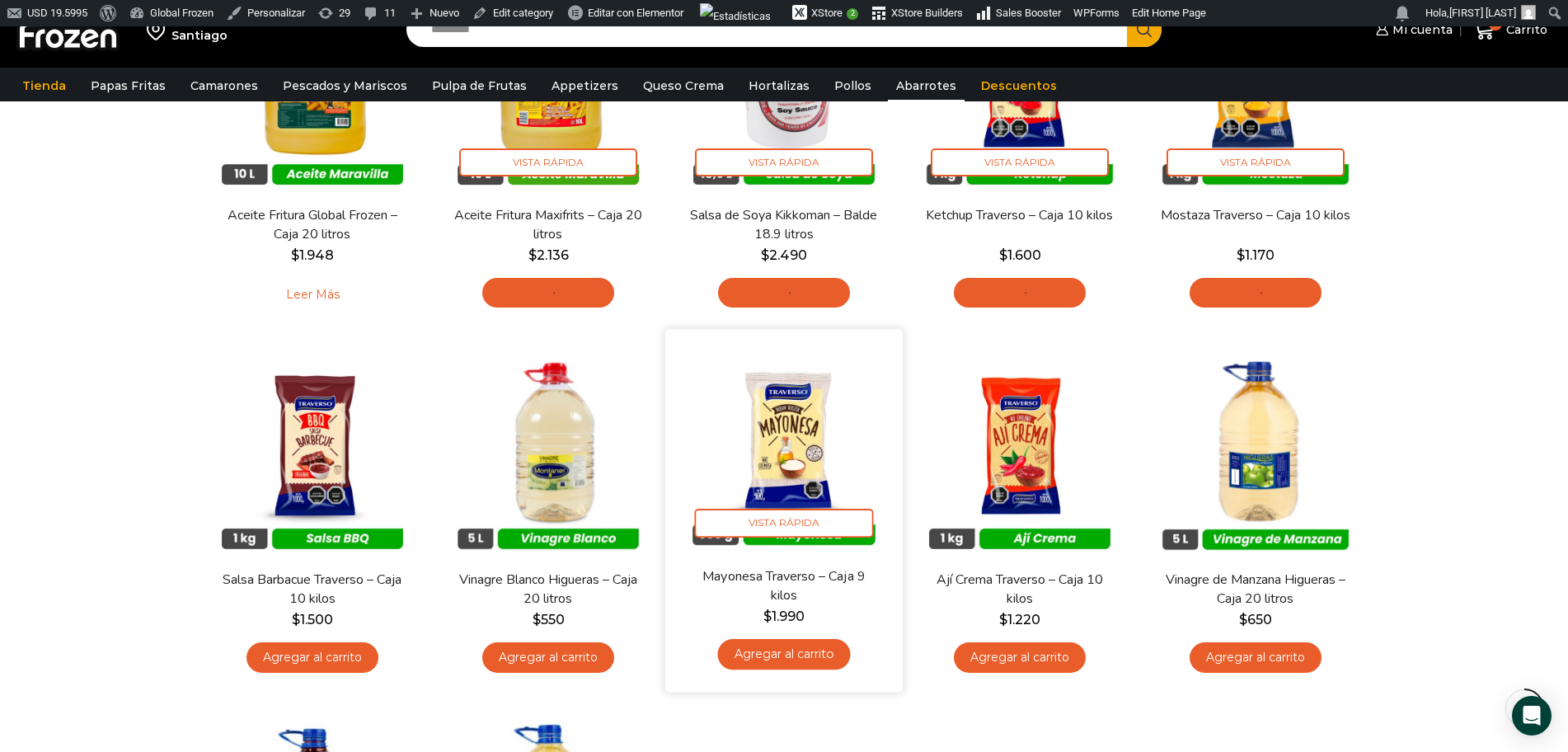 click on "Agregar al carrito" at bounding box center [783, 654] 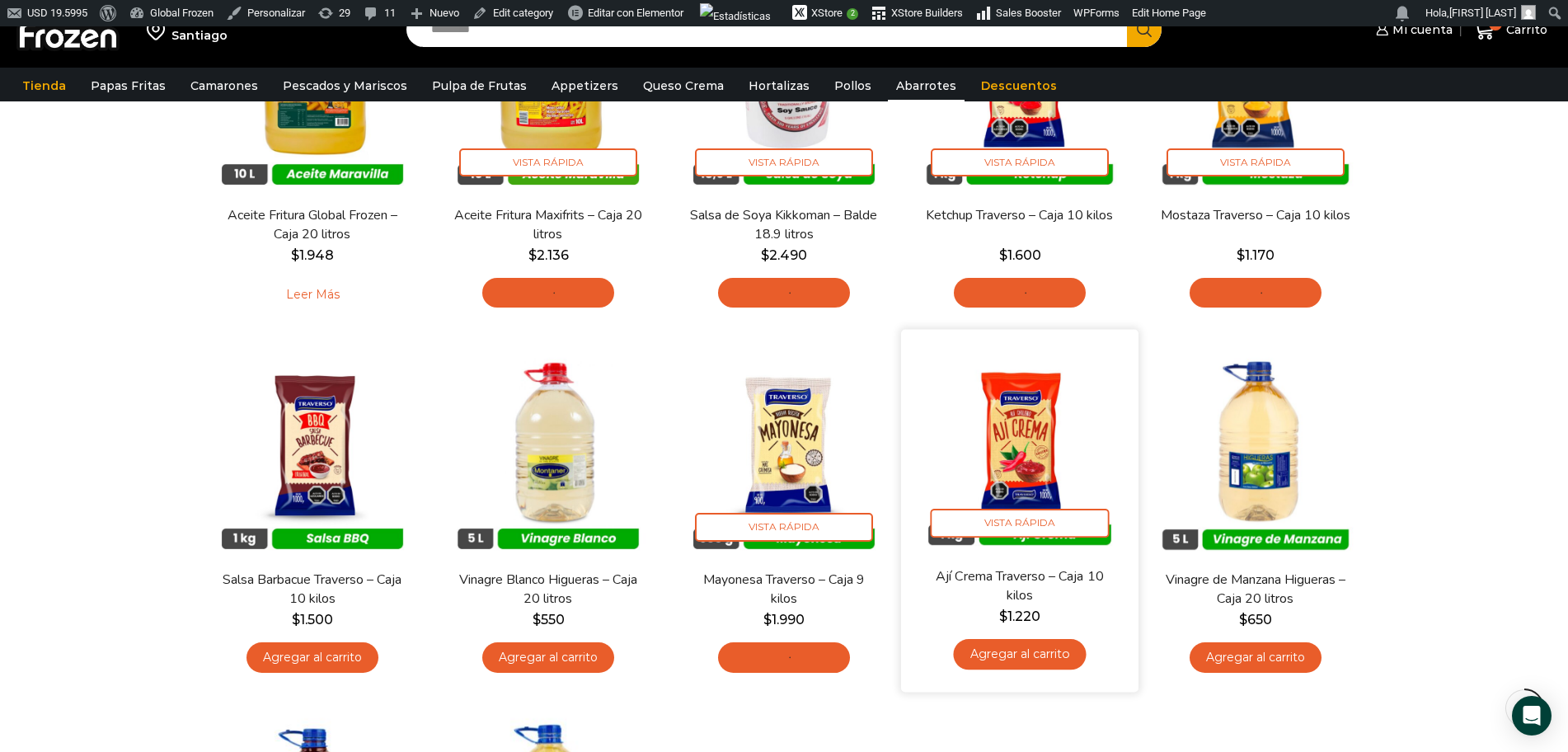 click on "Agregar al carrito" at bounding box center (1019, 654) 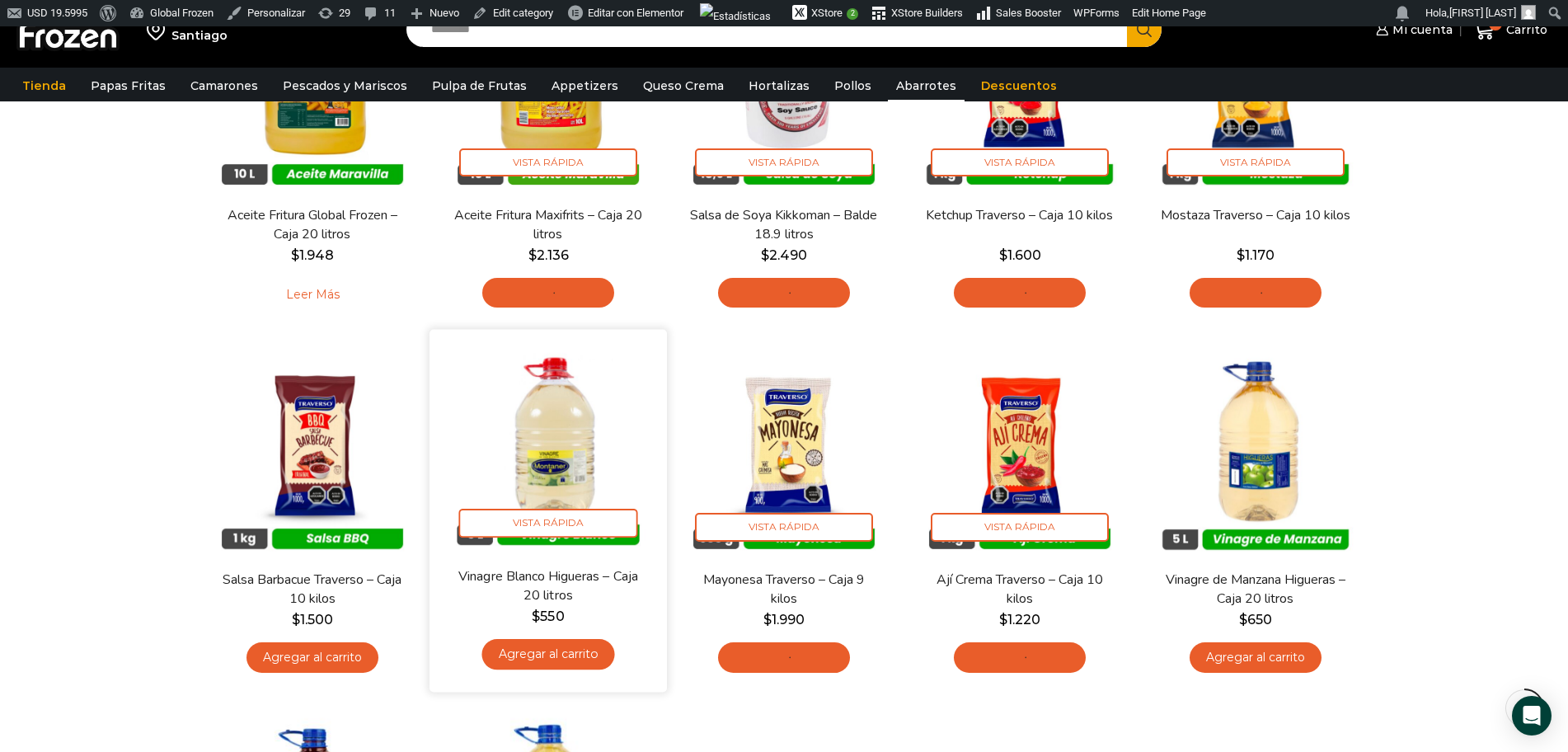 click on "Agregar al carrito" at bounding box center (547, 654) 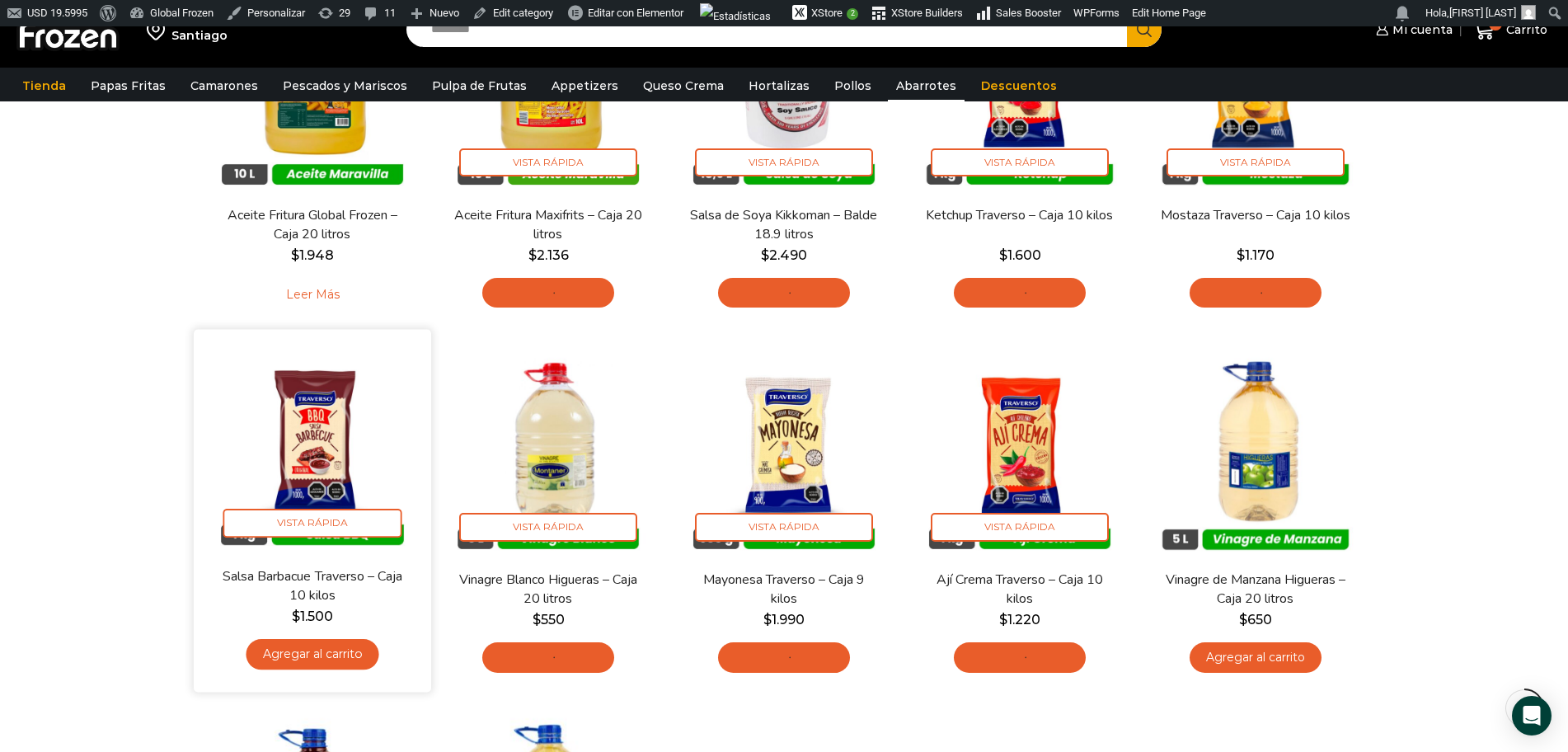 click on "Agregar al carrito" at bounding box center (312, 654) 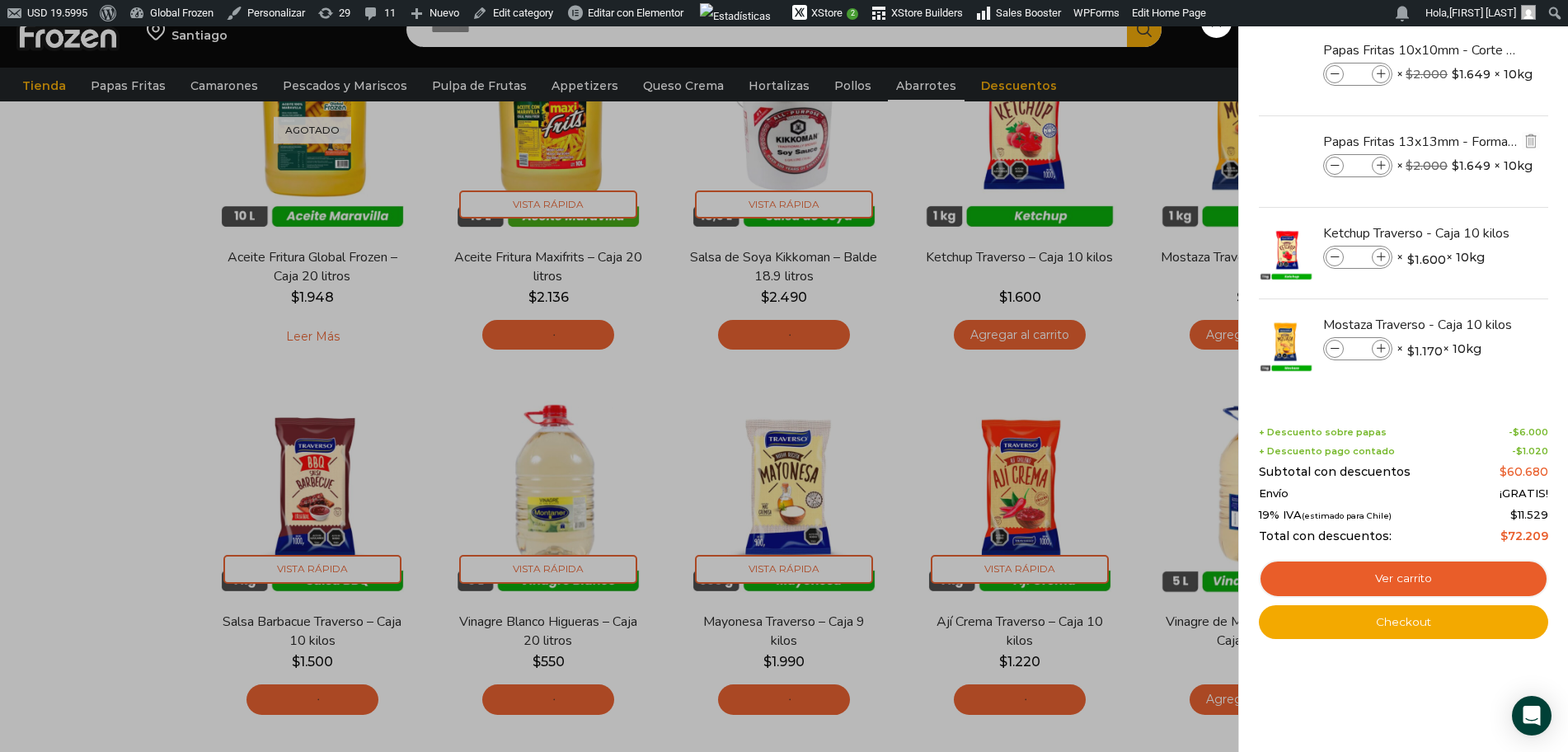 scroll, scrollTop: 243, scrollLeft: 0, axis: vertical 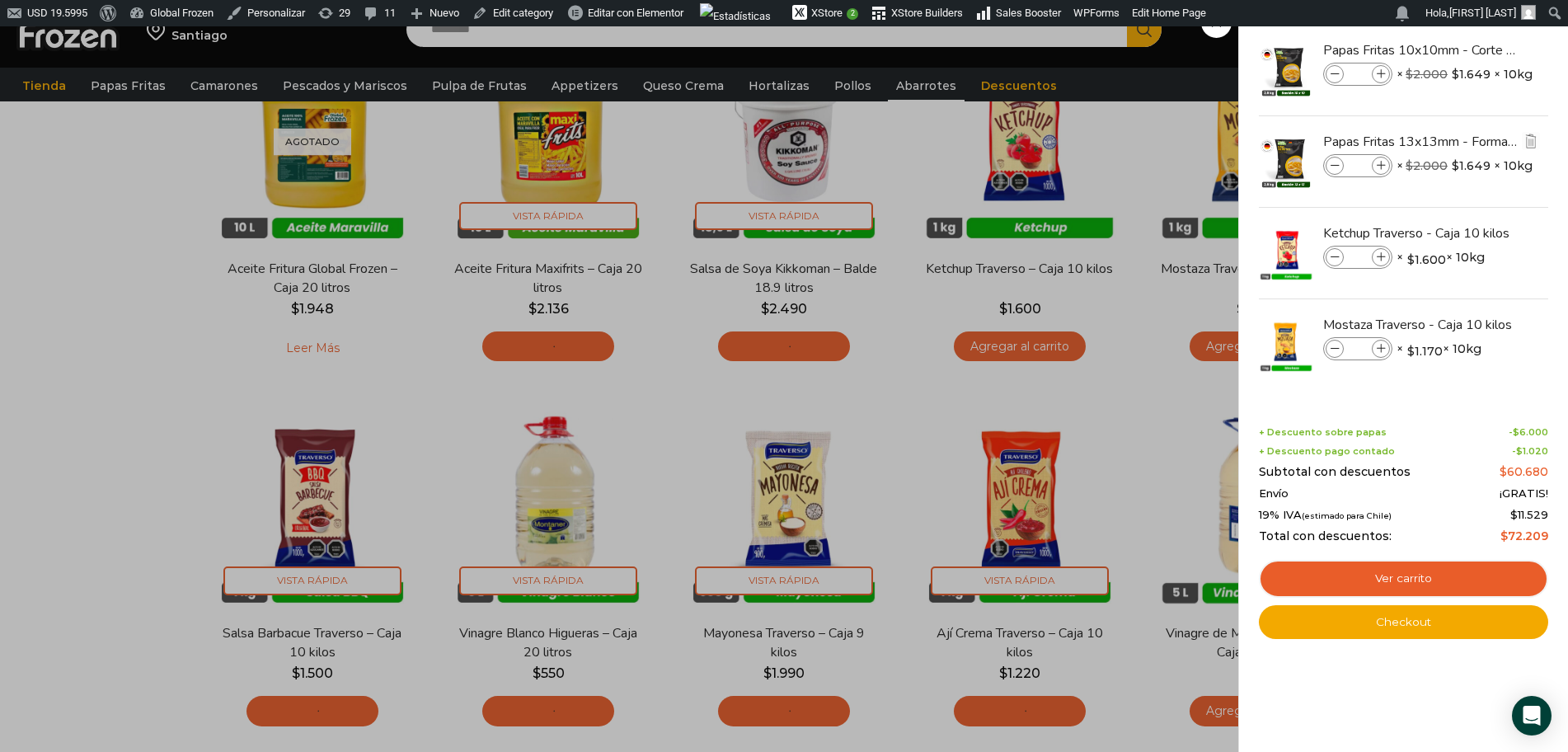 click at bounding box center [1335, 166] 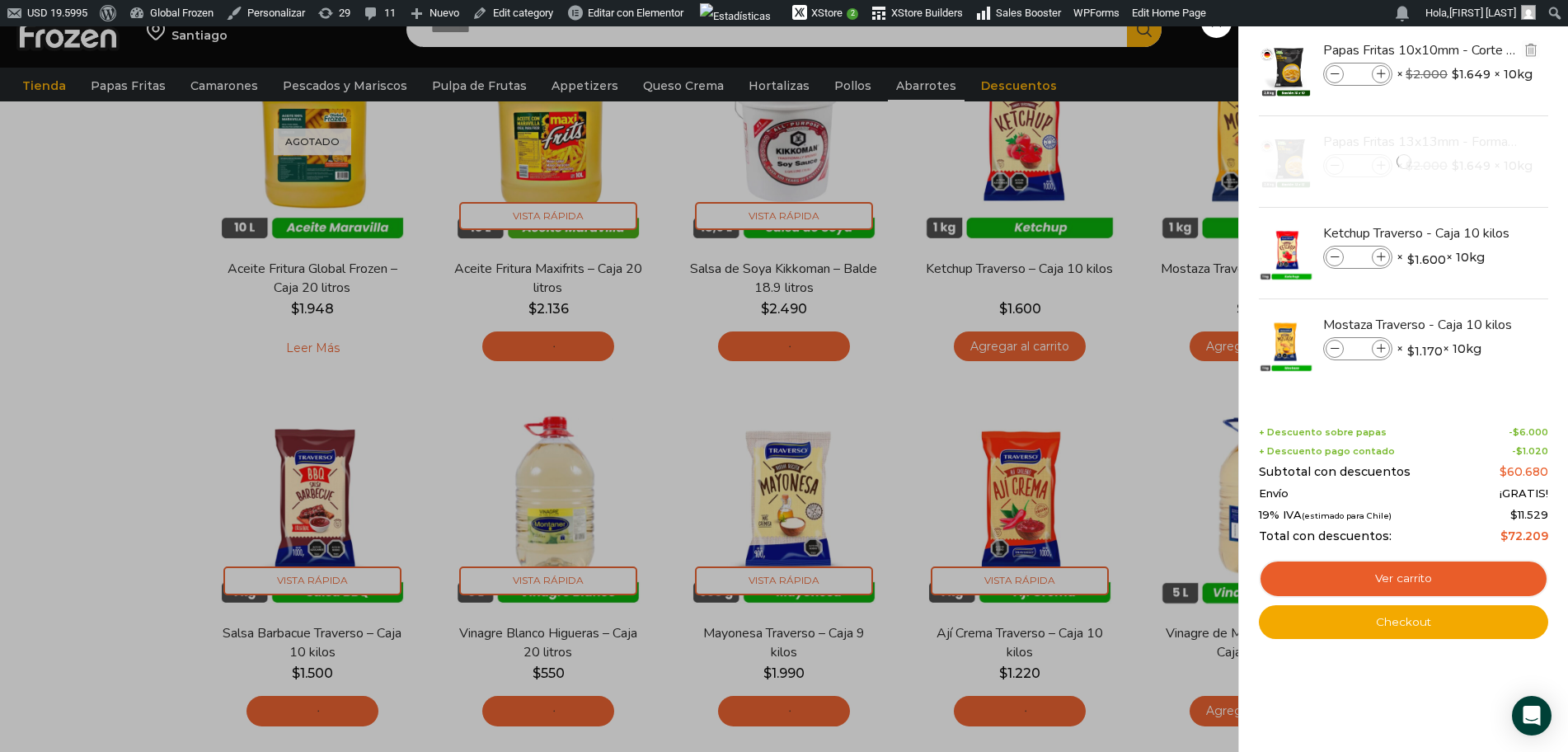 click at bounding box center (1335, 74) 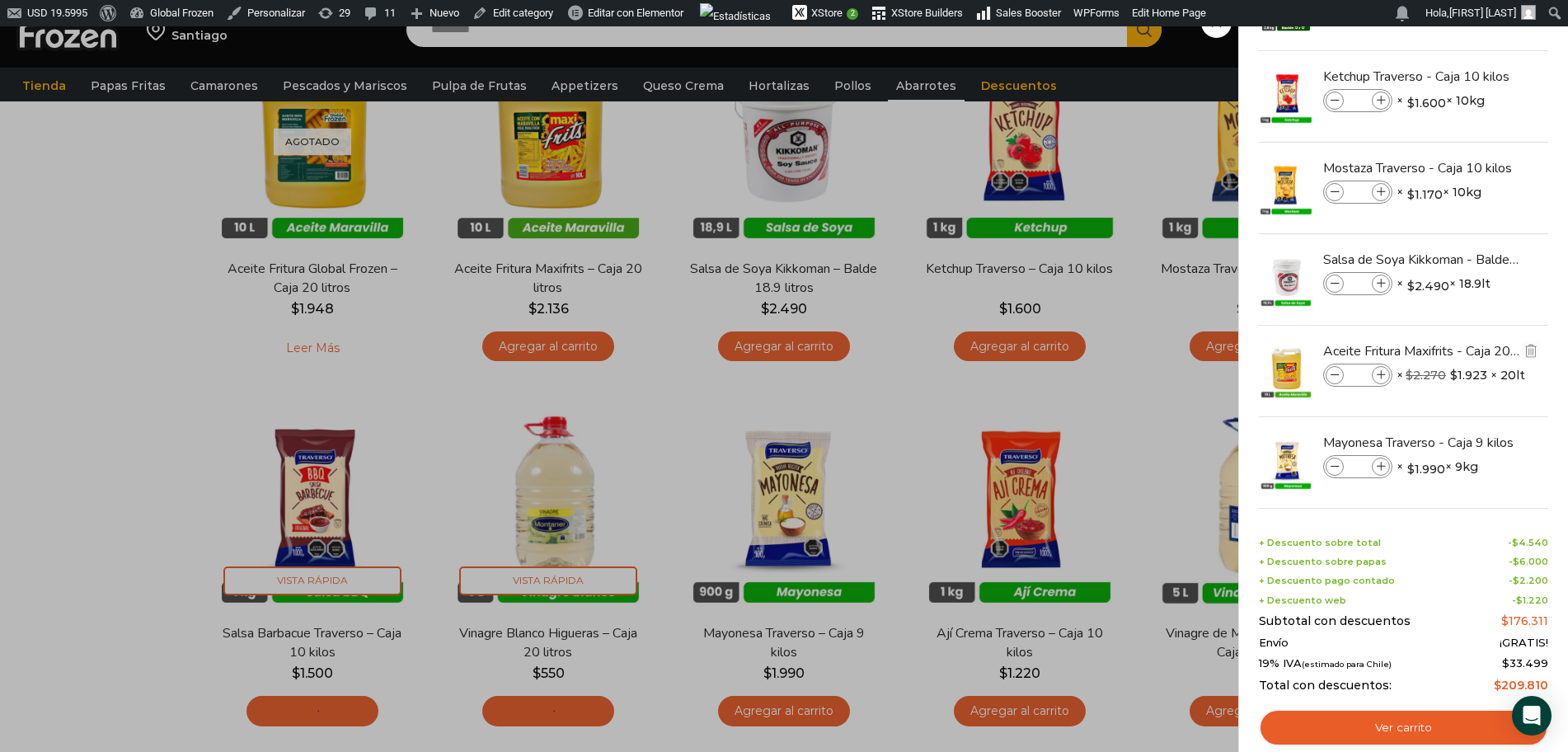 scroll, scrollTop: 256, scrollLeft: 0, axis: vertical 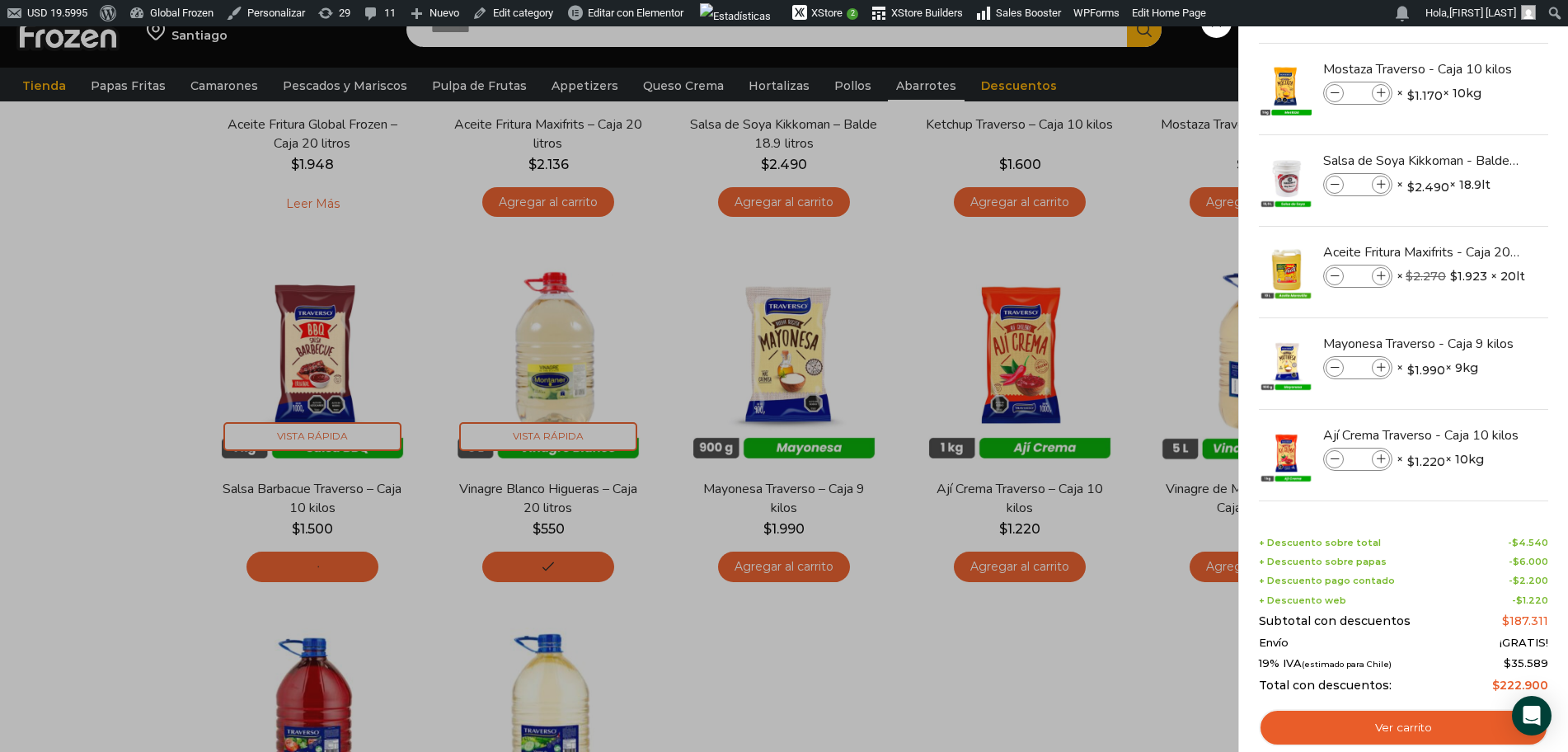 click at bounding box center [1335, 276] 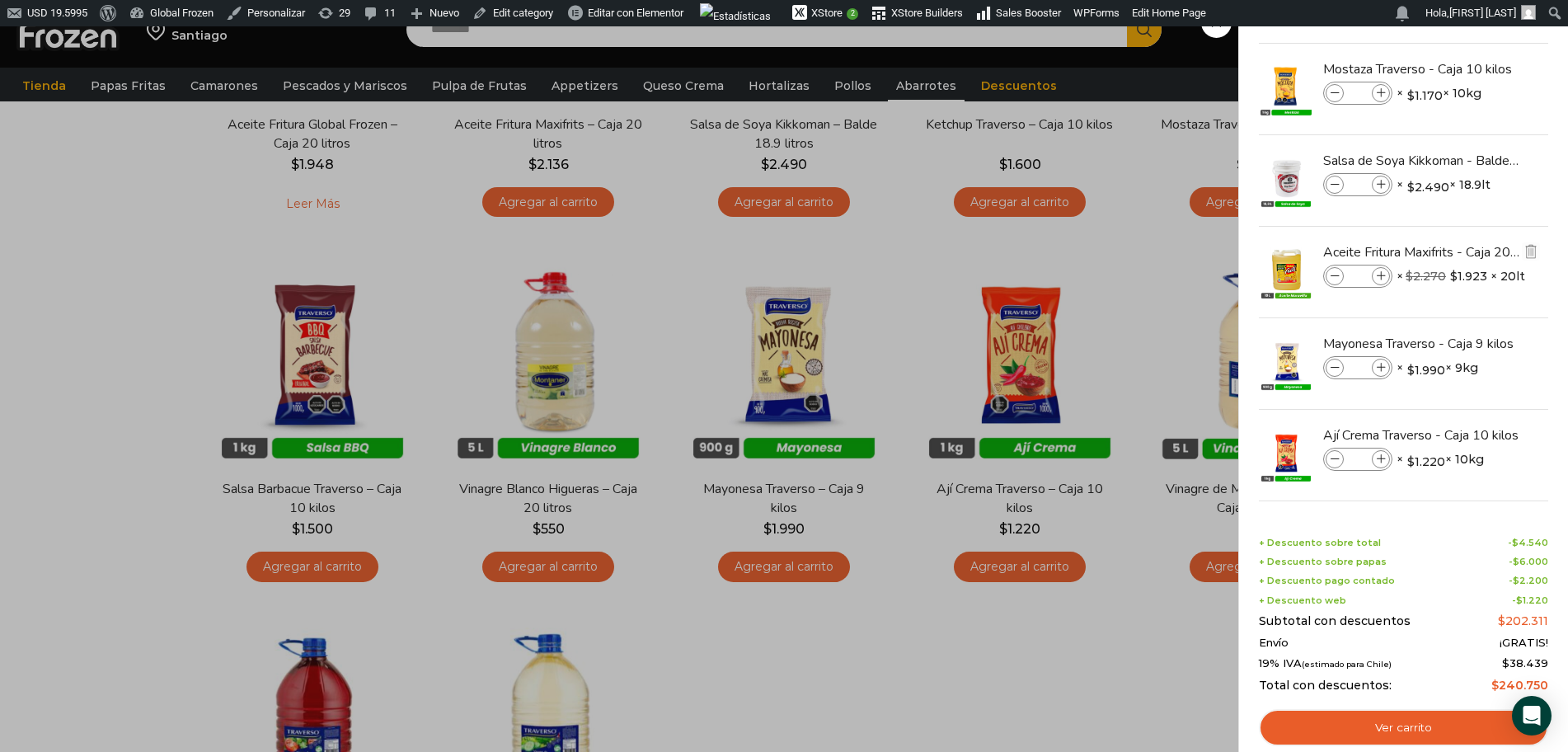 click at bounding box center (1335, 276) 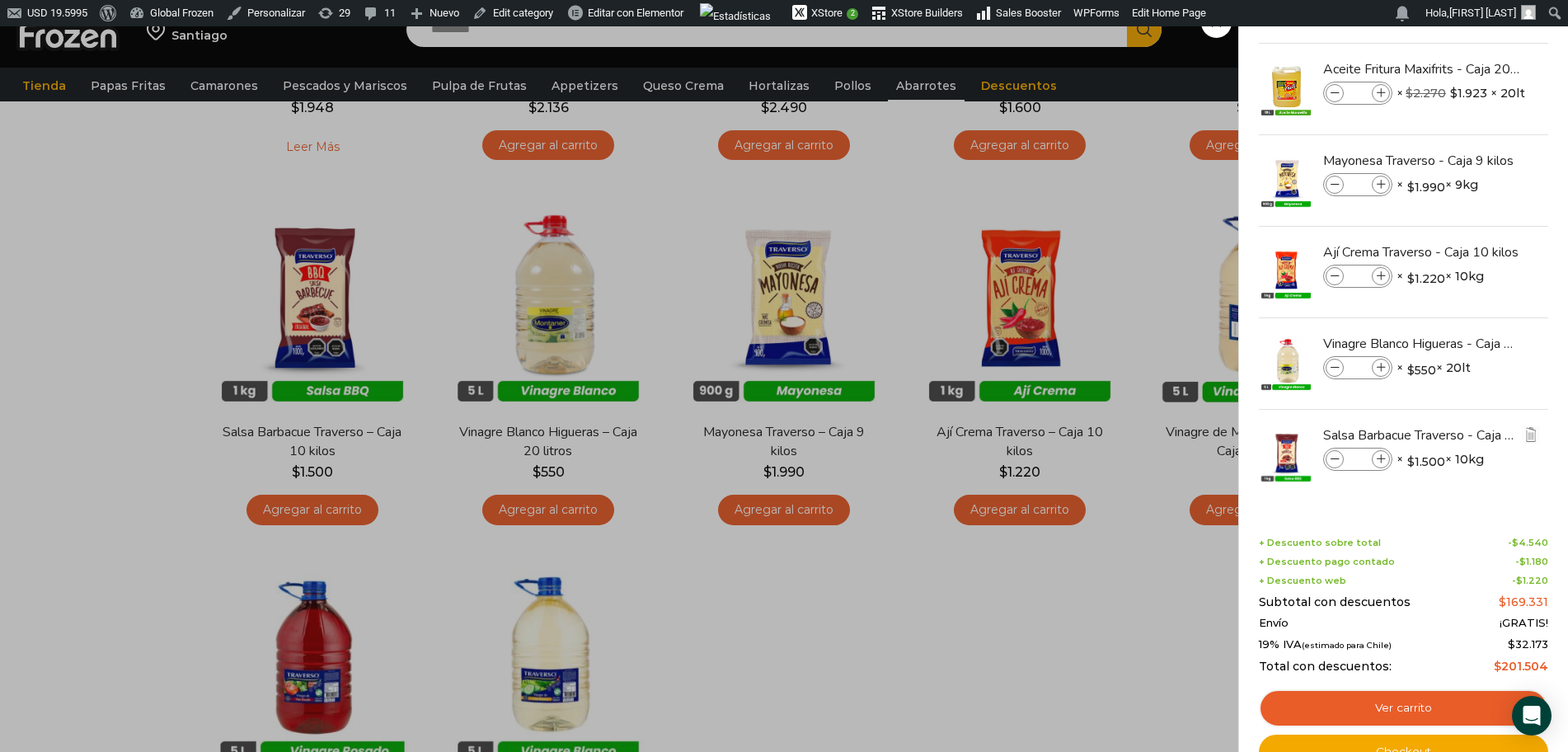 scroll, scrollTop: 472, scrollLeft: 0, axis: vertical 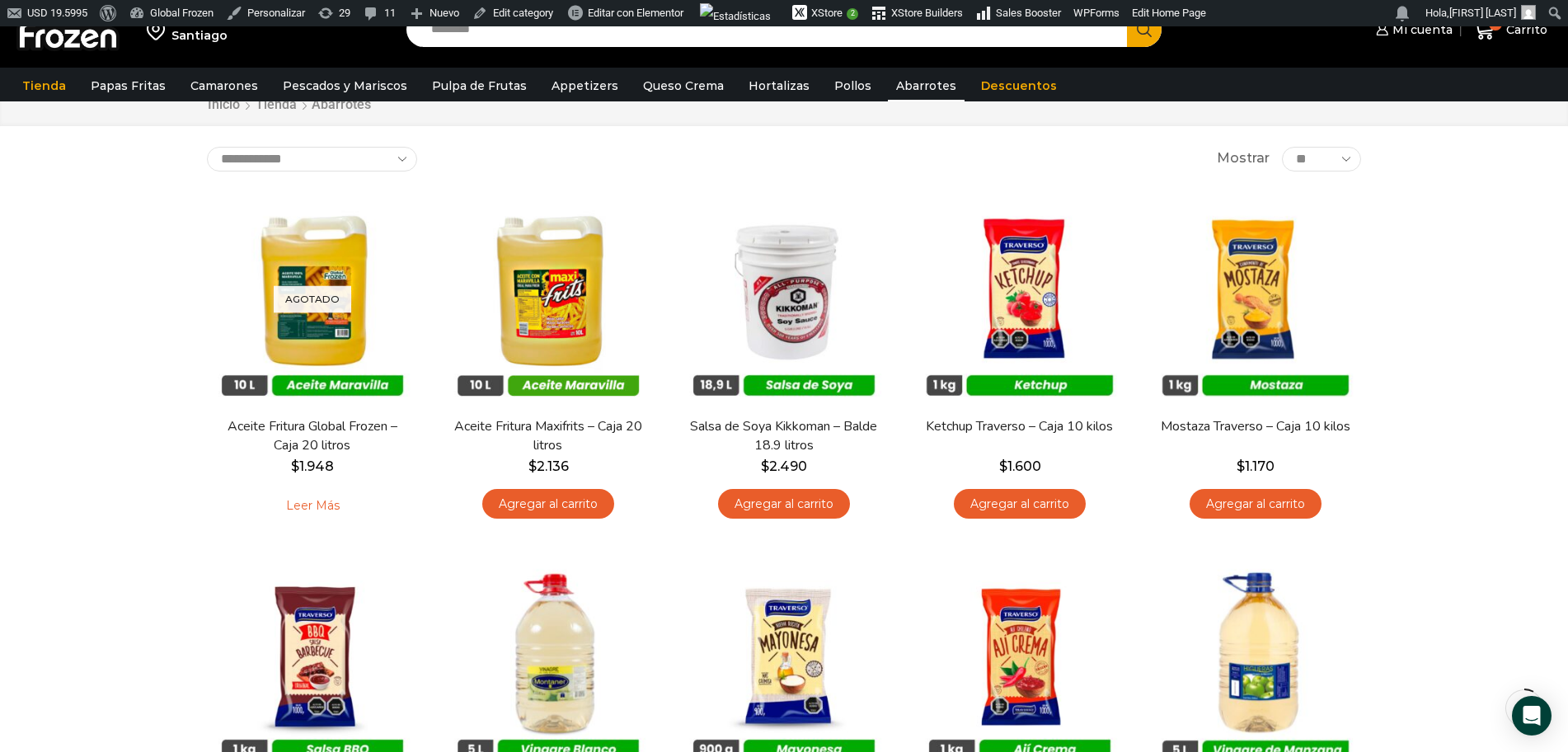 click at bounding box center (68, 30) 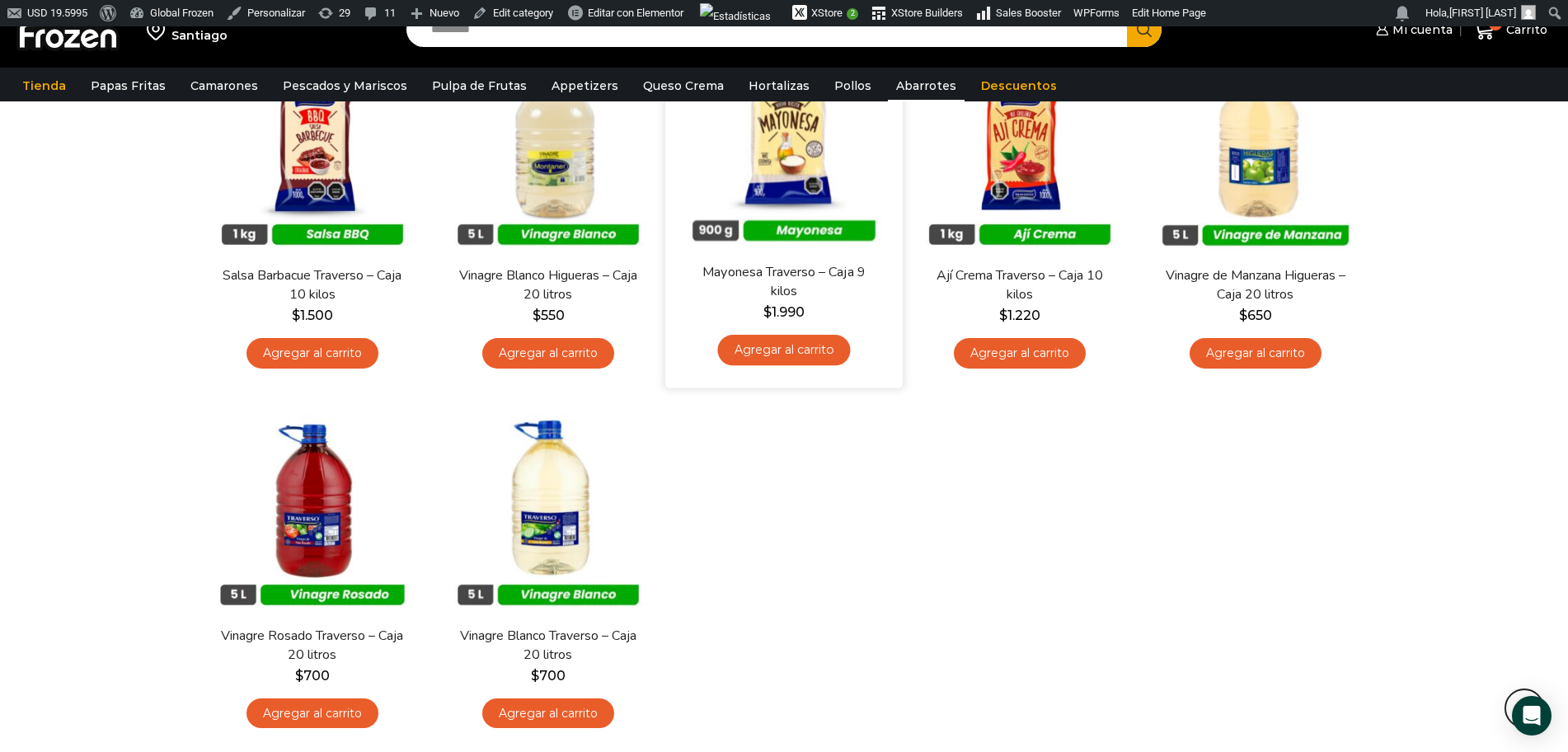 scroll, scrollTop: 0, scrollLeft: 0, axis: both 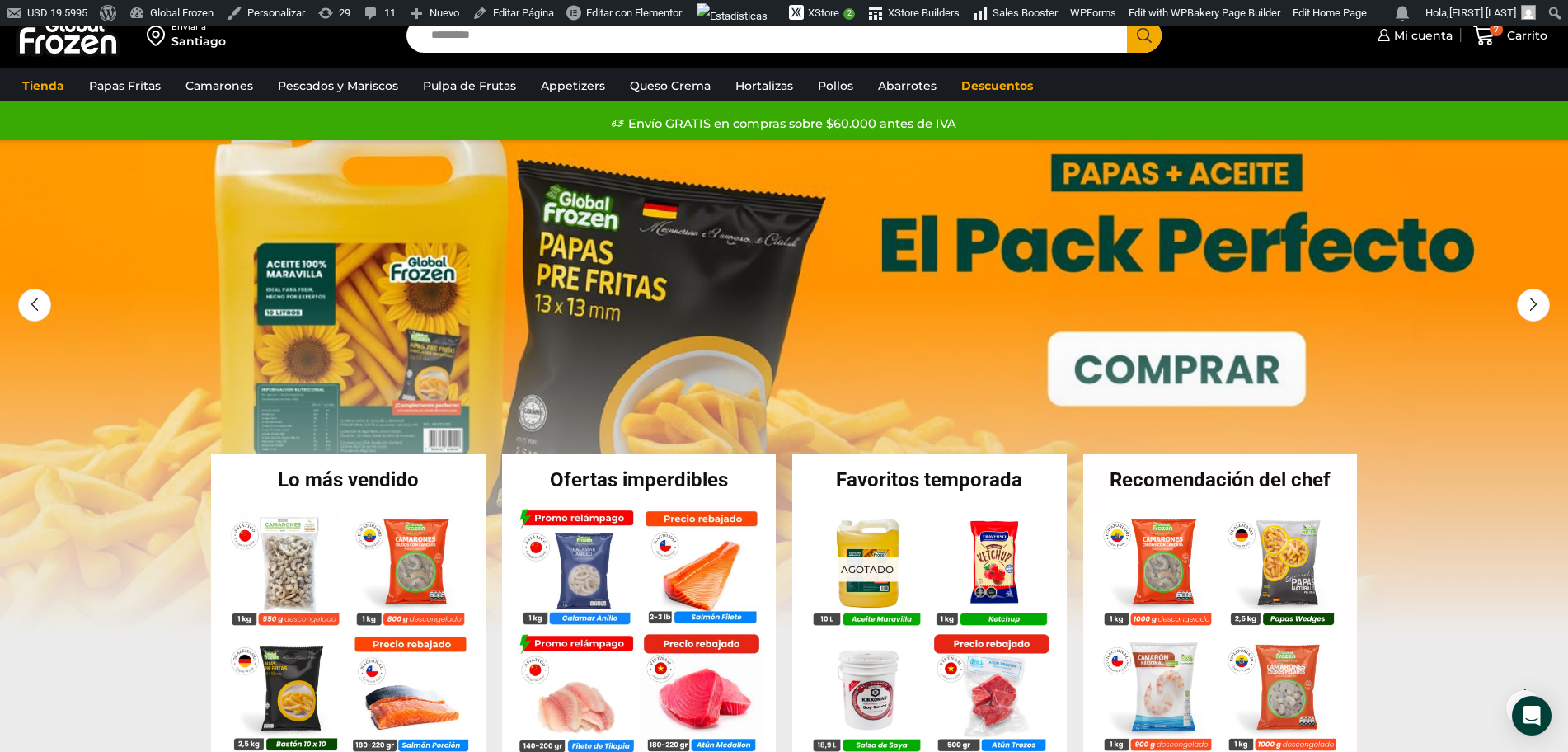 click on "Ofertas imperdibles" at bounding box center [639, 480] 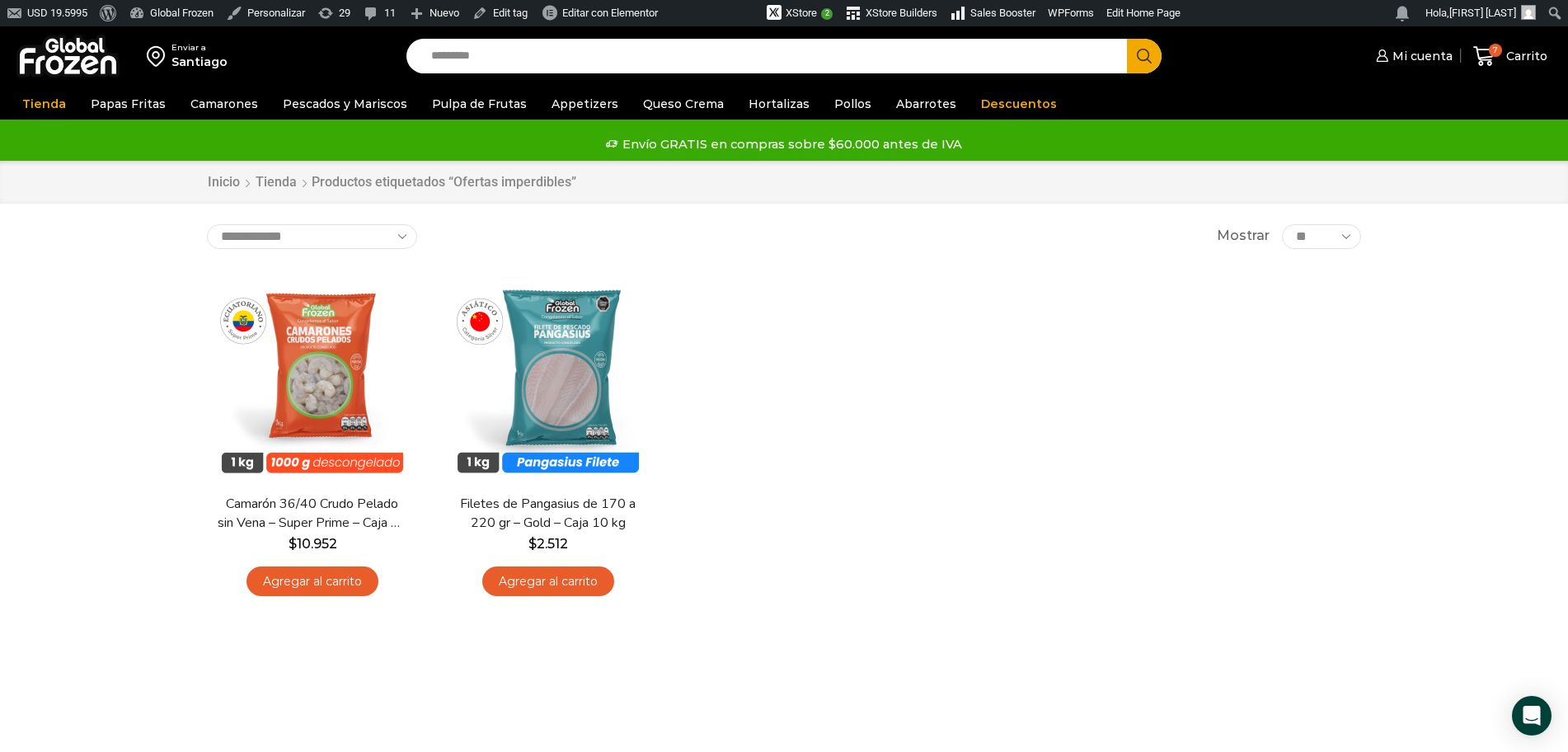 scroll, scrollTop: 0, scrollLeft: 0, axis: both 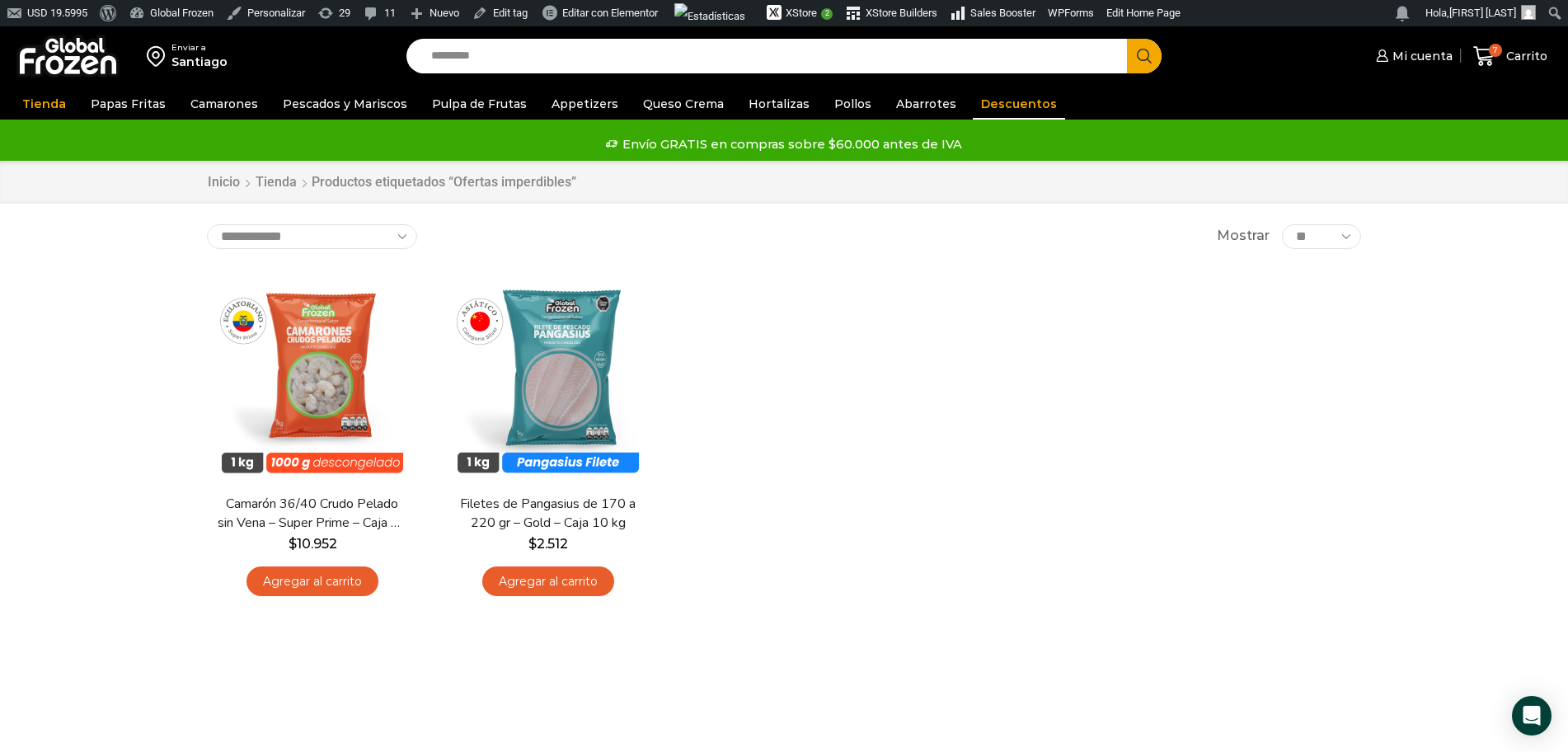click on "Descuentos" at bounding box center [1019, 104] 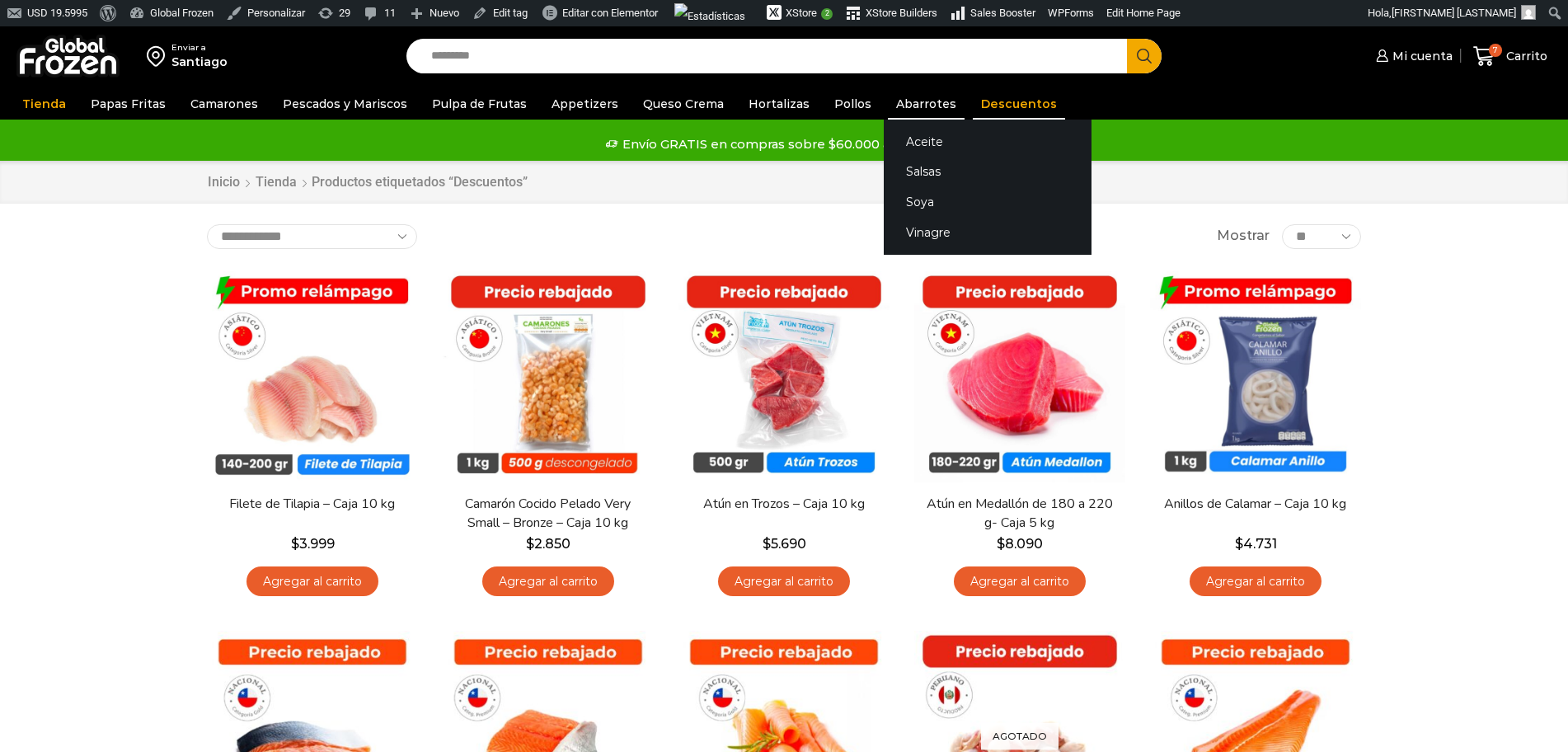 scroll, scrollTop: 0, scrollLeft: 0, axis: both 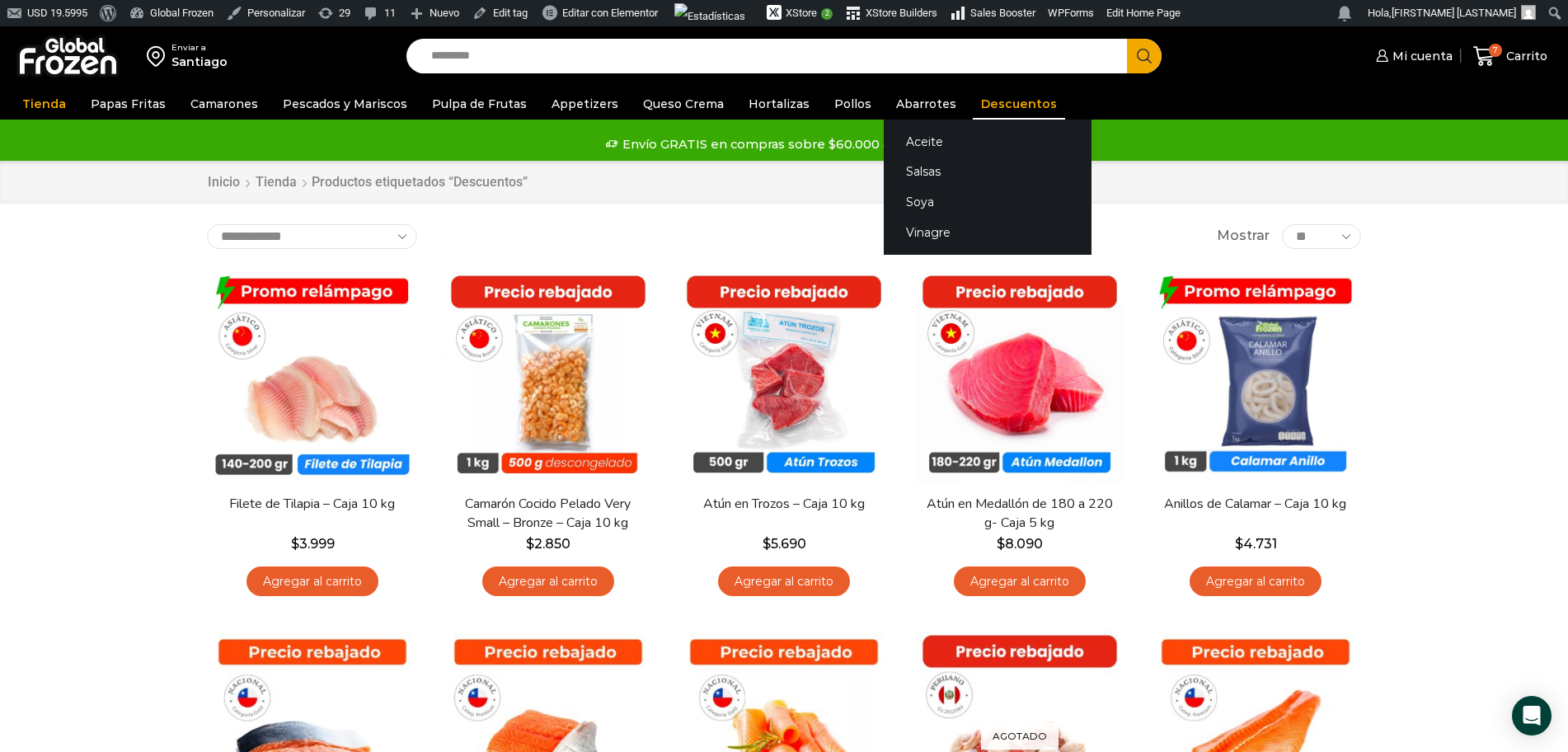 click on "Aceite
Salsas
Soya
Vinagre" at bounding box center (988, 187) 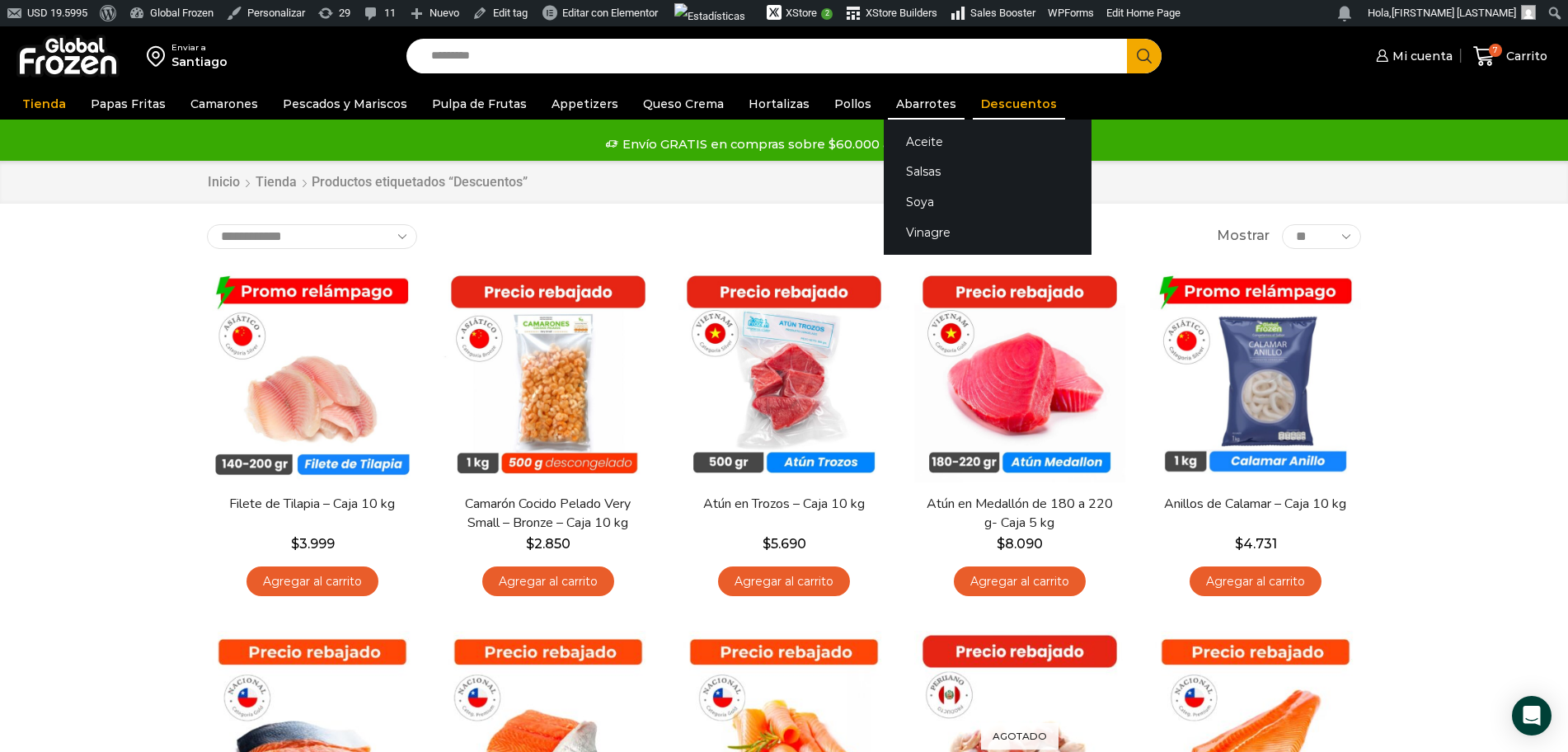 click on "Abarrotes" at bounding box center (926, 104) 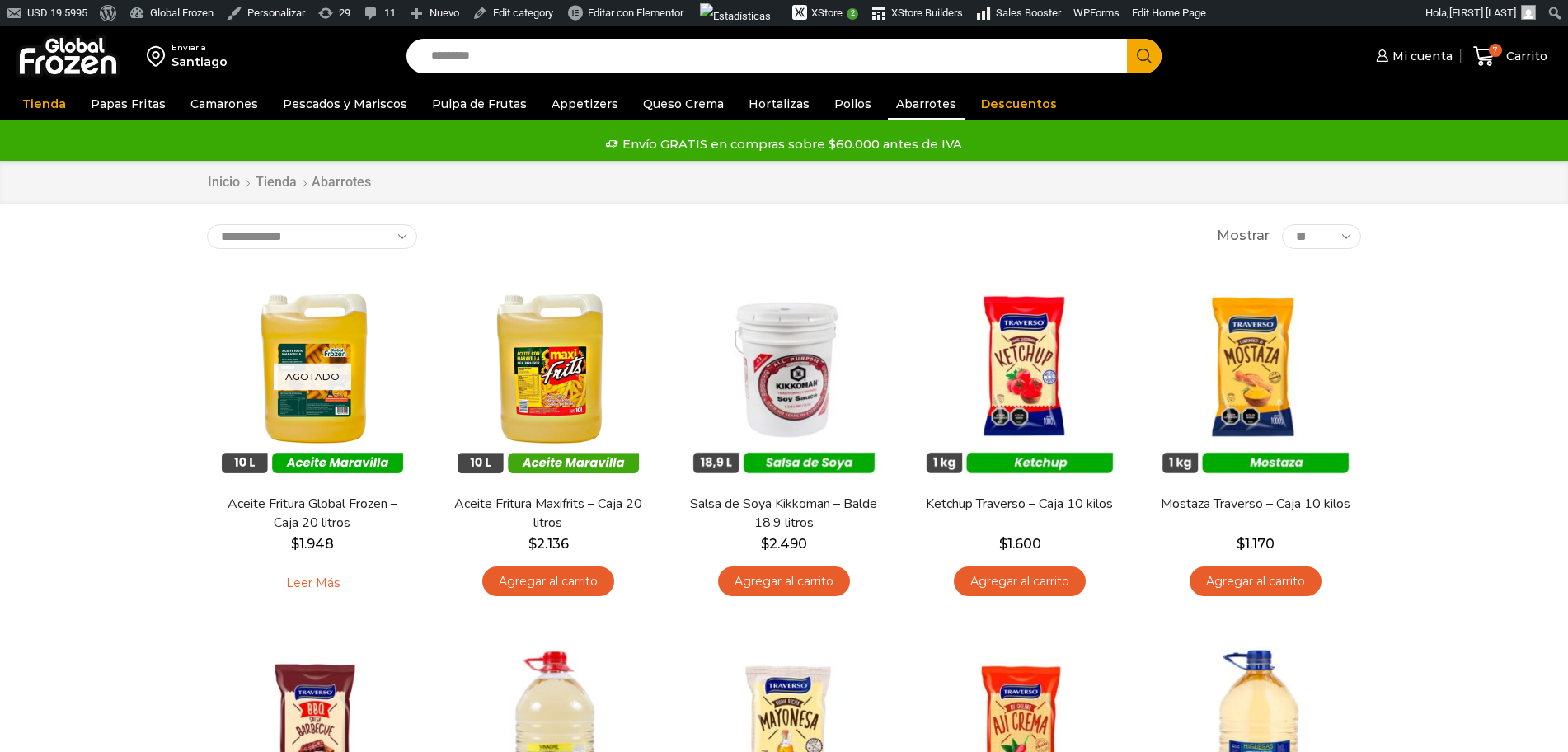 scroll, scrollTop: 0, scrollLeft: 0, axis: both 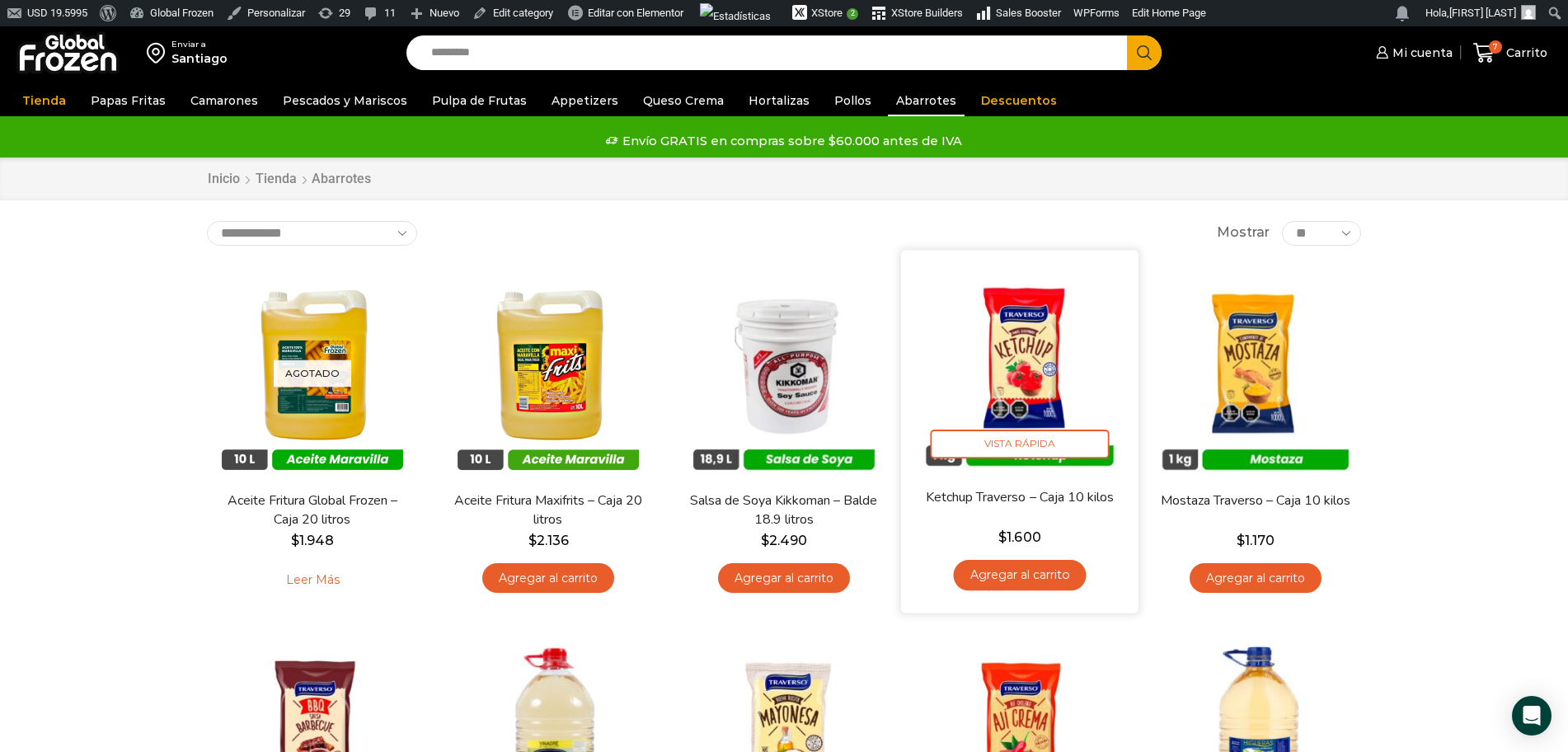 click at bounding box center [1020, 369] 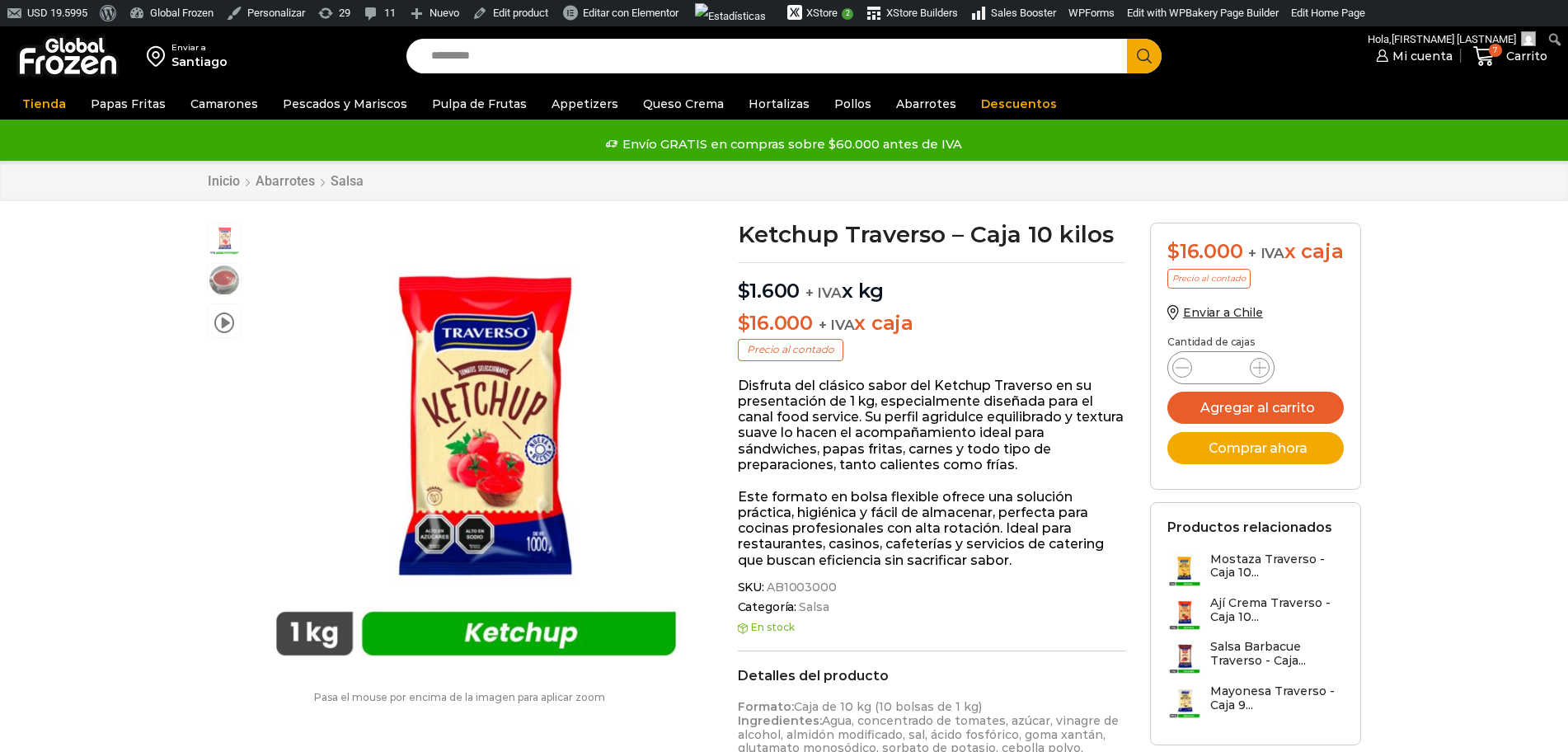 scroll, scrollTop: 0, scrollLeft: 0, axis: both 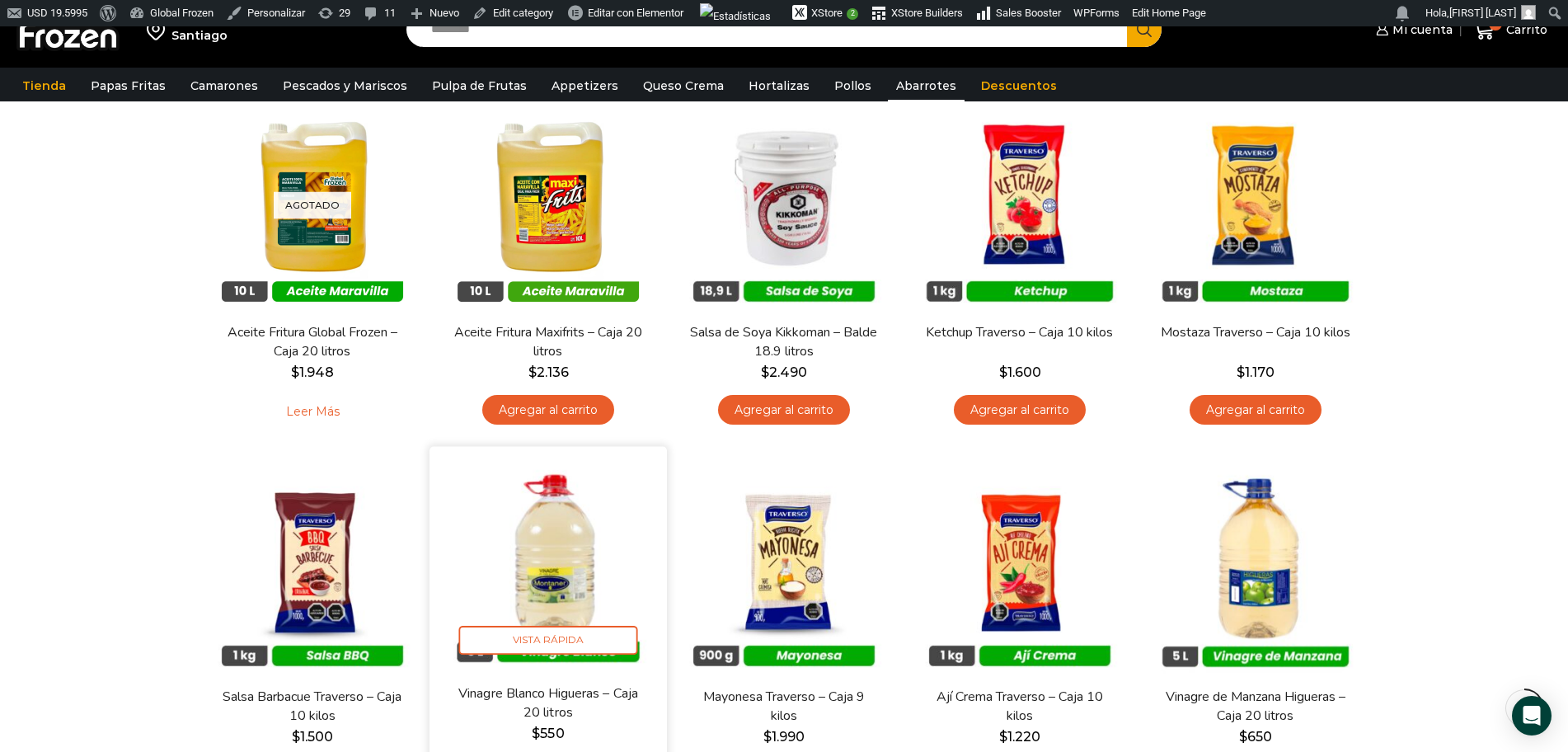 click at bounding box center (548, 565) 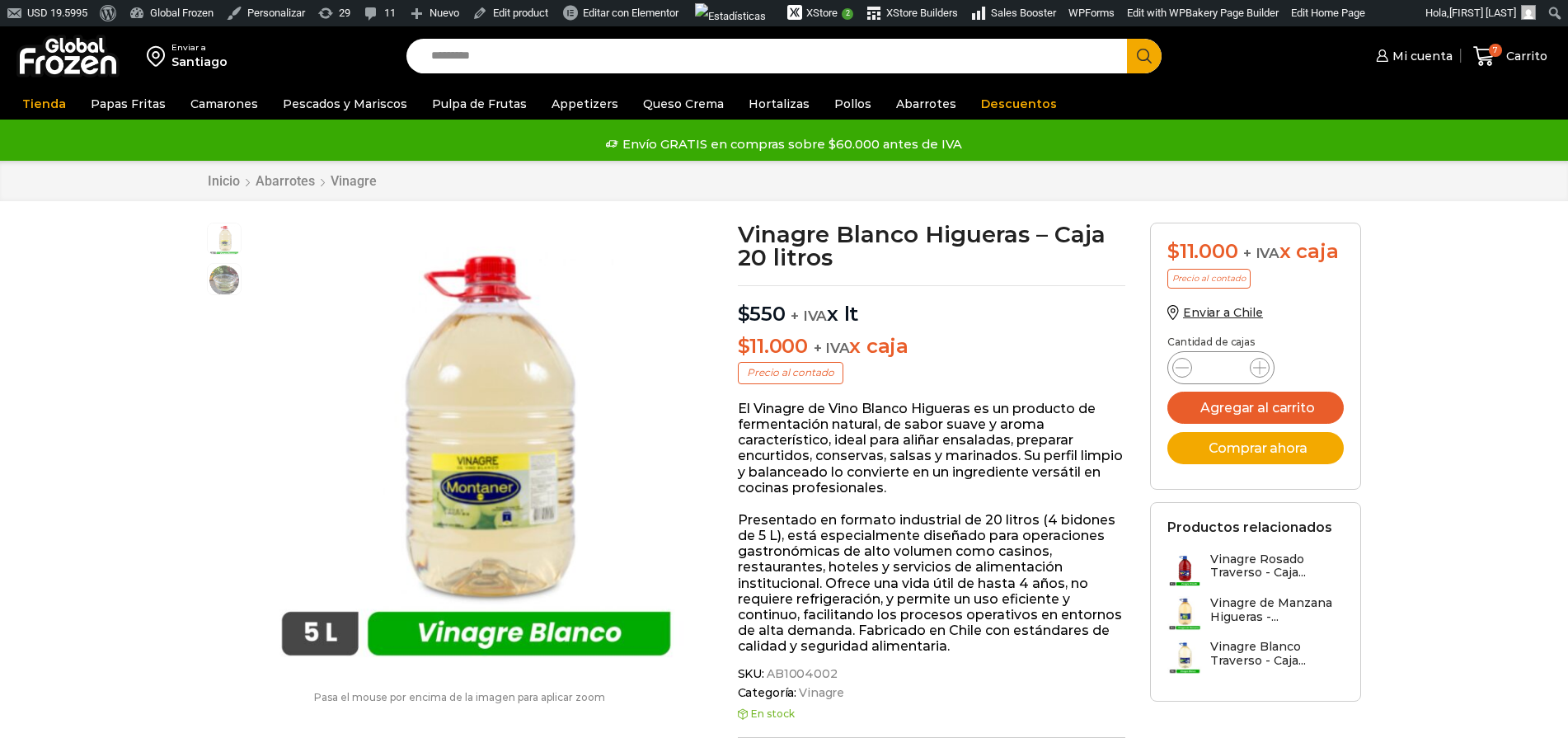 scroll, scrollTop: 0, scrollLeft: 0, axis: both 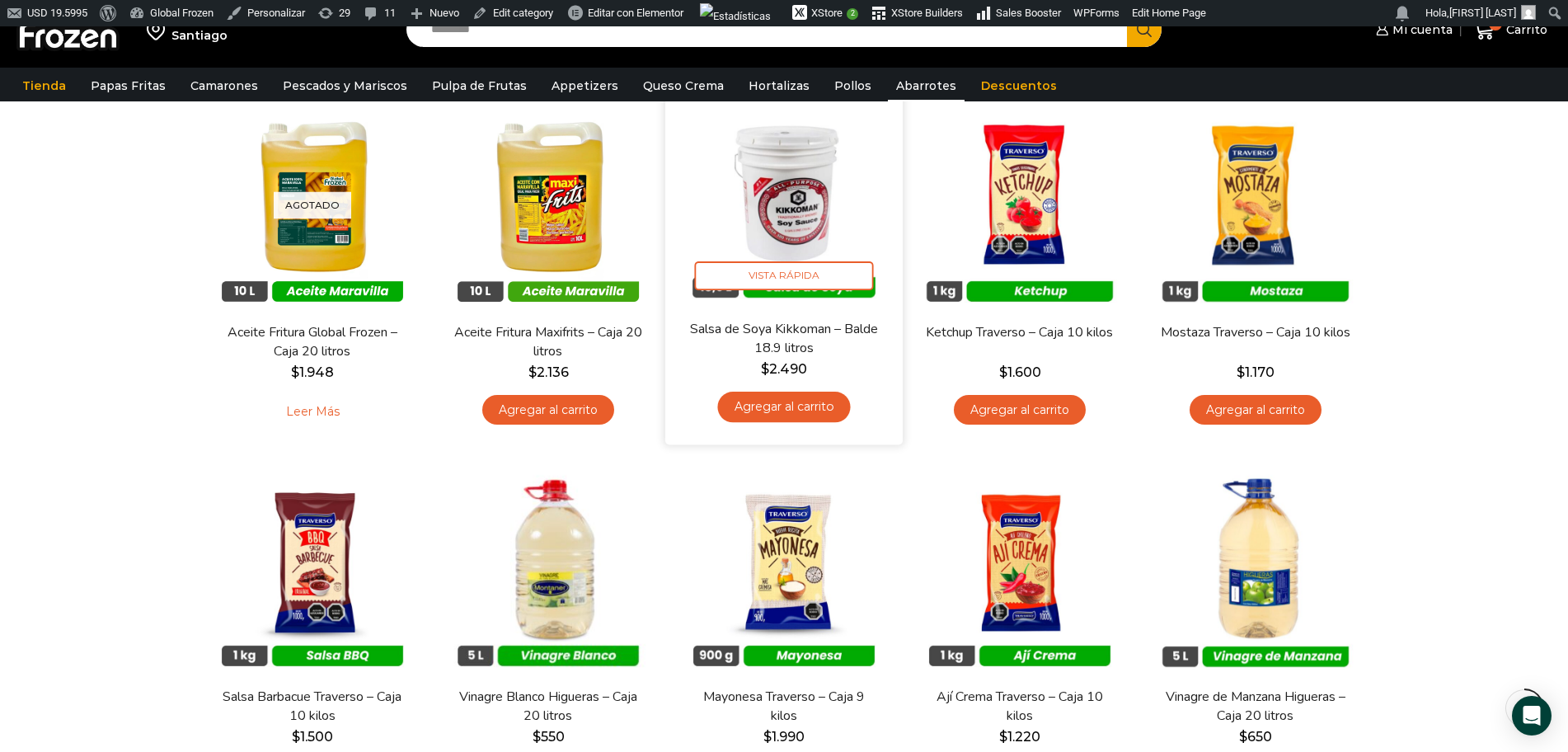 click at bounding box center [784, 200] 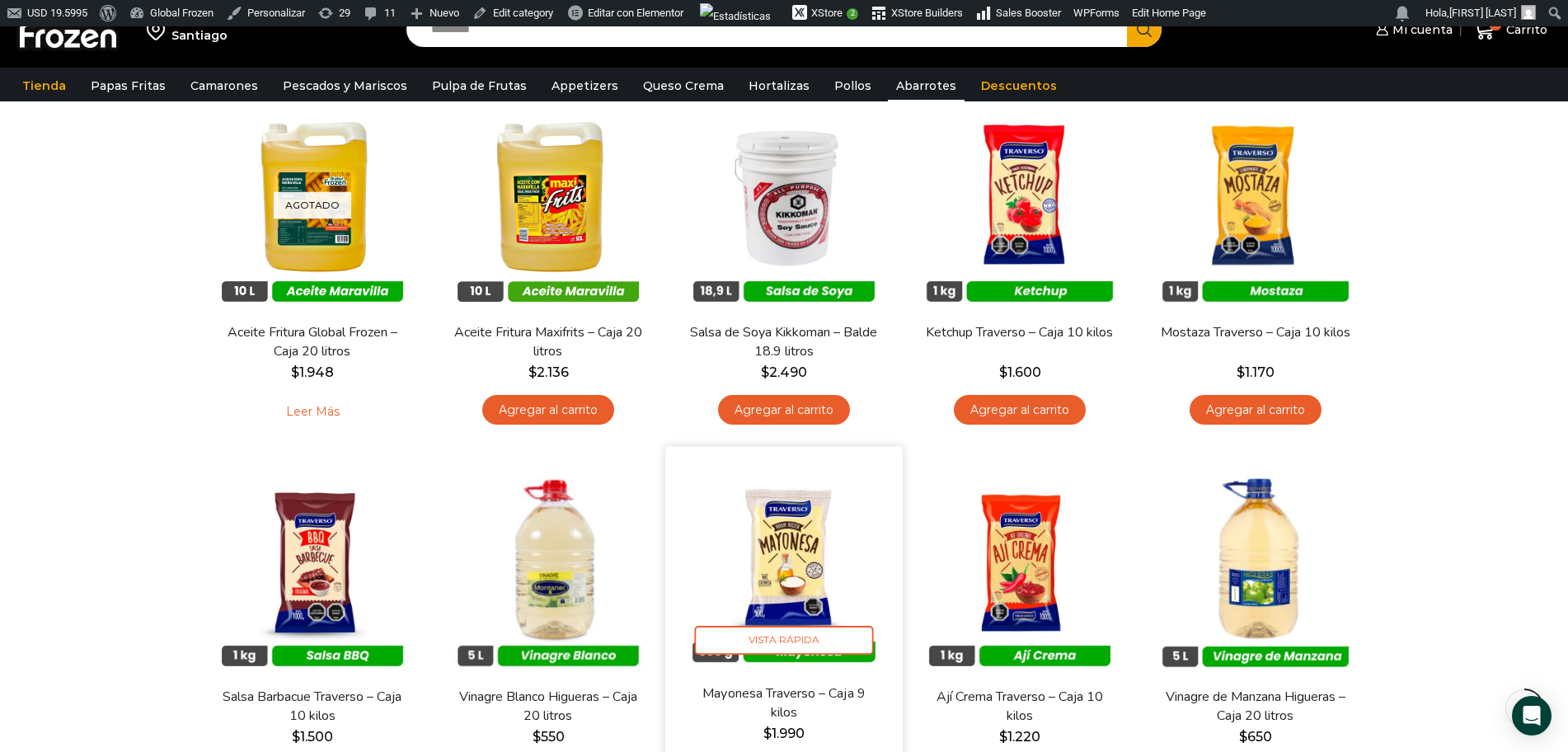 click at bounding box center [784, 565] 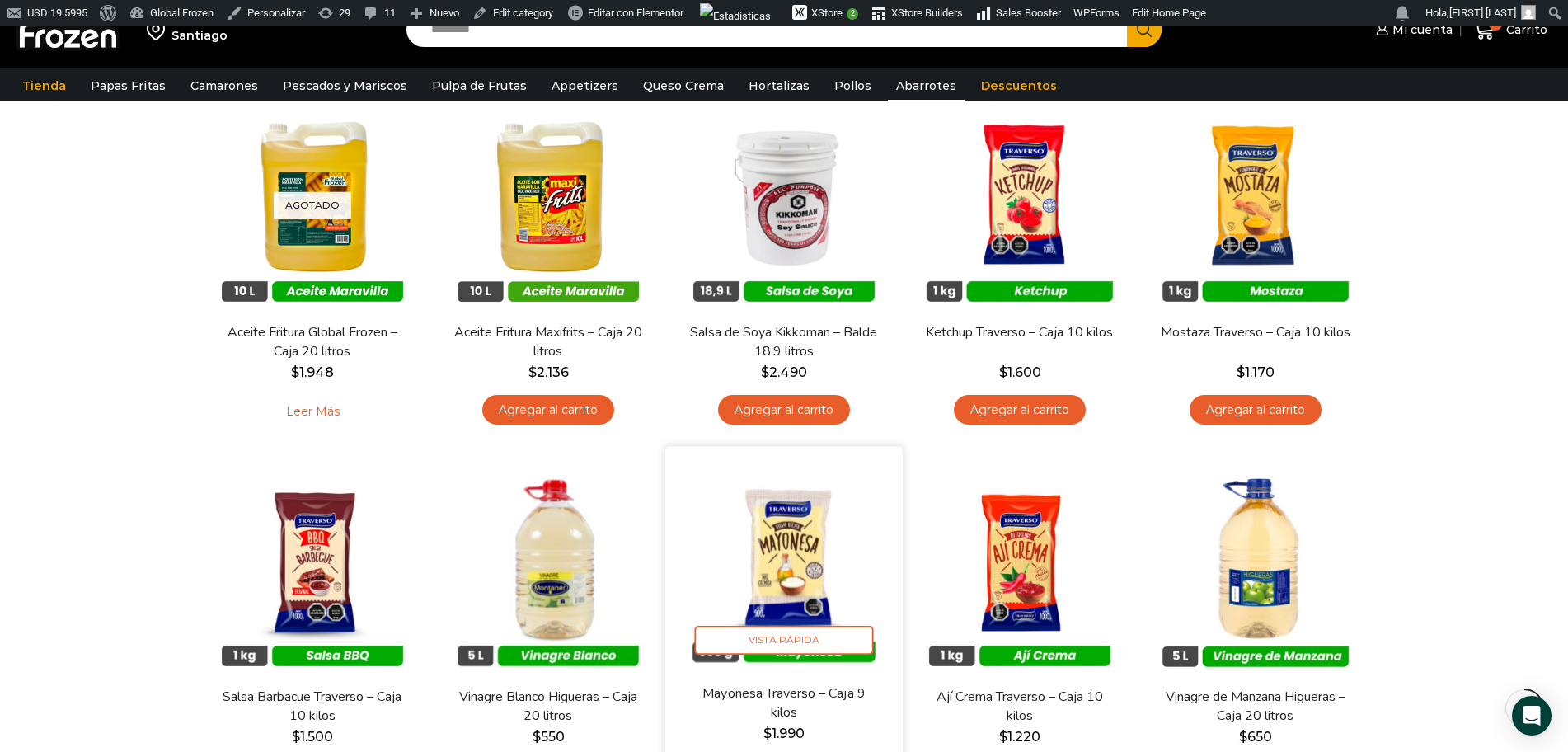 click at bounding box center [784, 565] 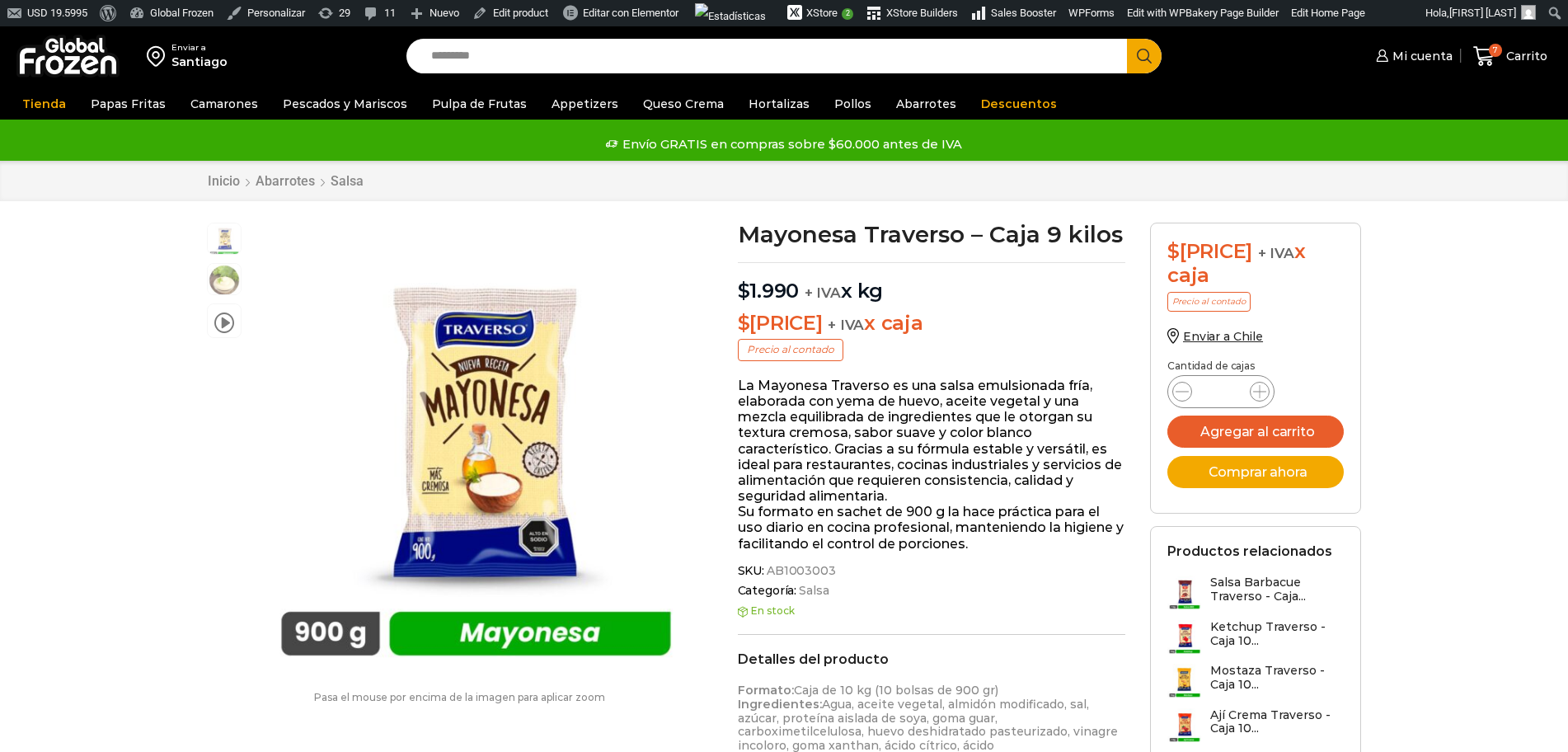 scroll, scrollTop: 0, scrollLeft: 0, axis: both 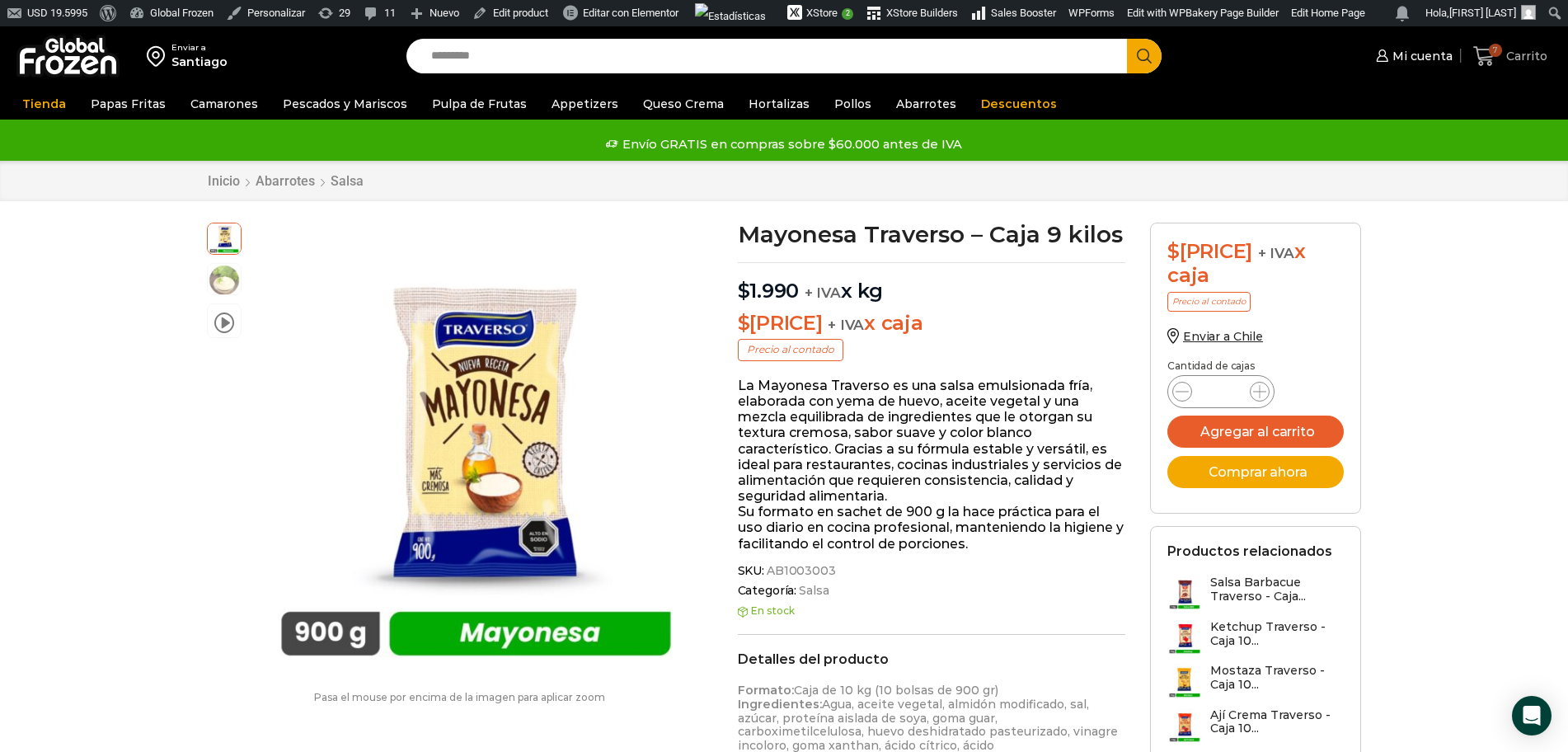 click 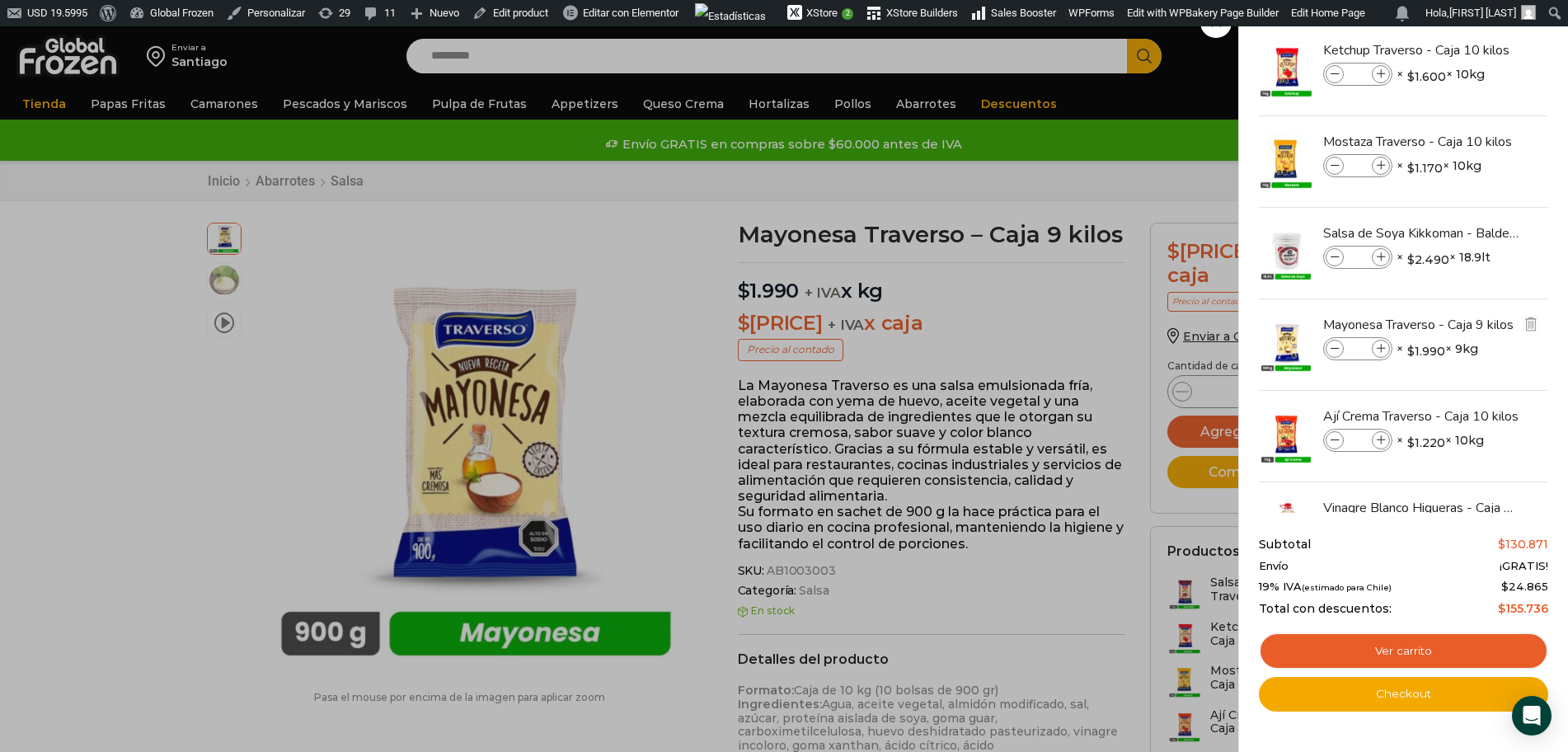 scroll, scrollTop: 164, scrollLeft: 0, axis: vertical 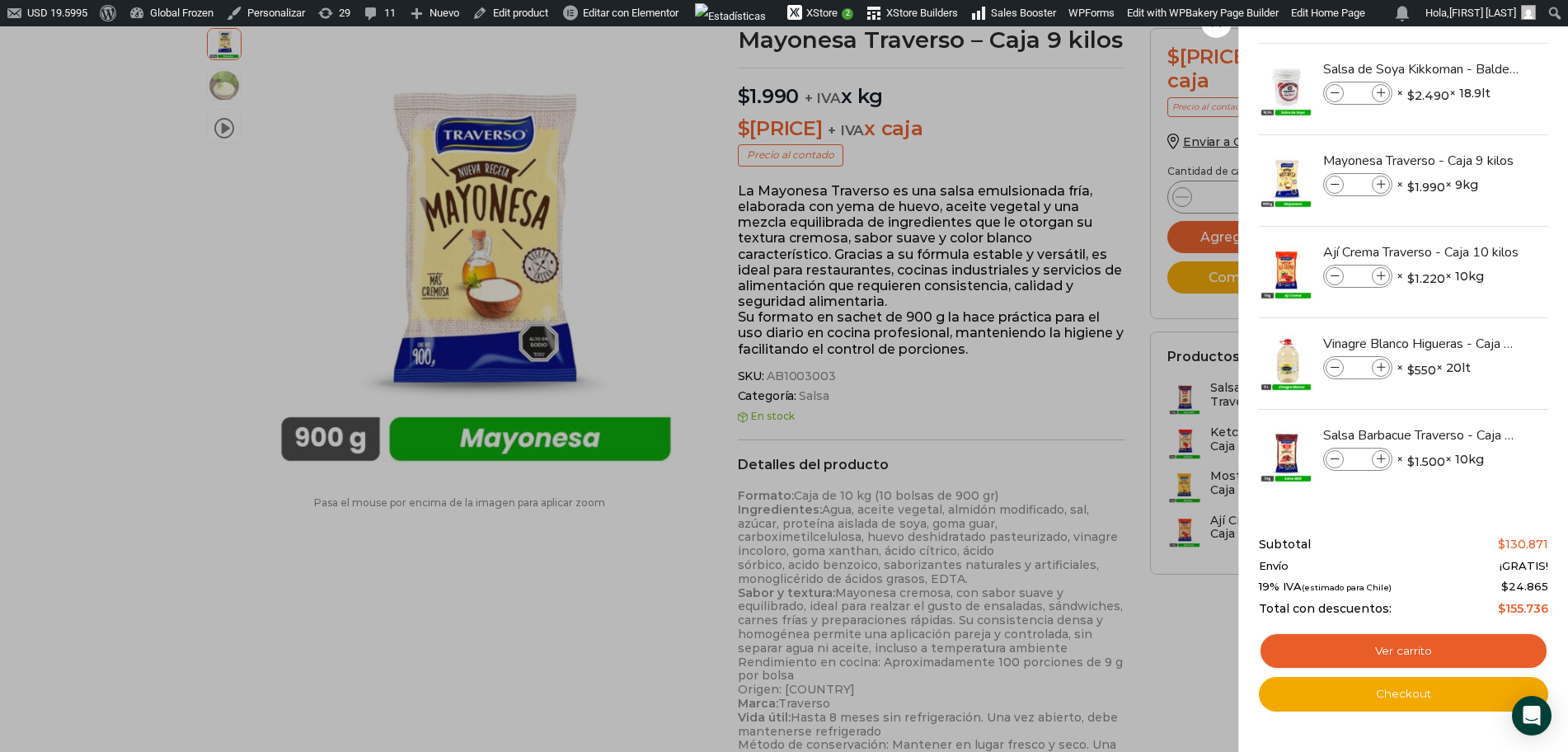 click on "7
Carrito
7
7
Shopping Cart
*
[PRICE]" at bounding box center (1510, -139) 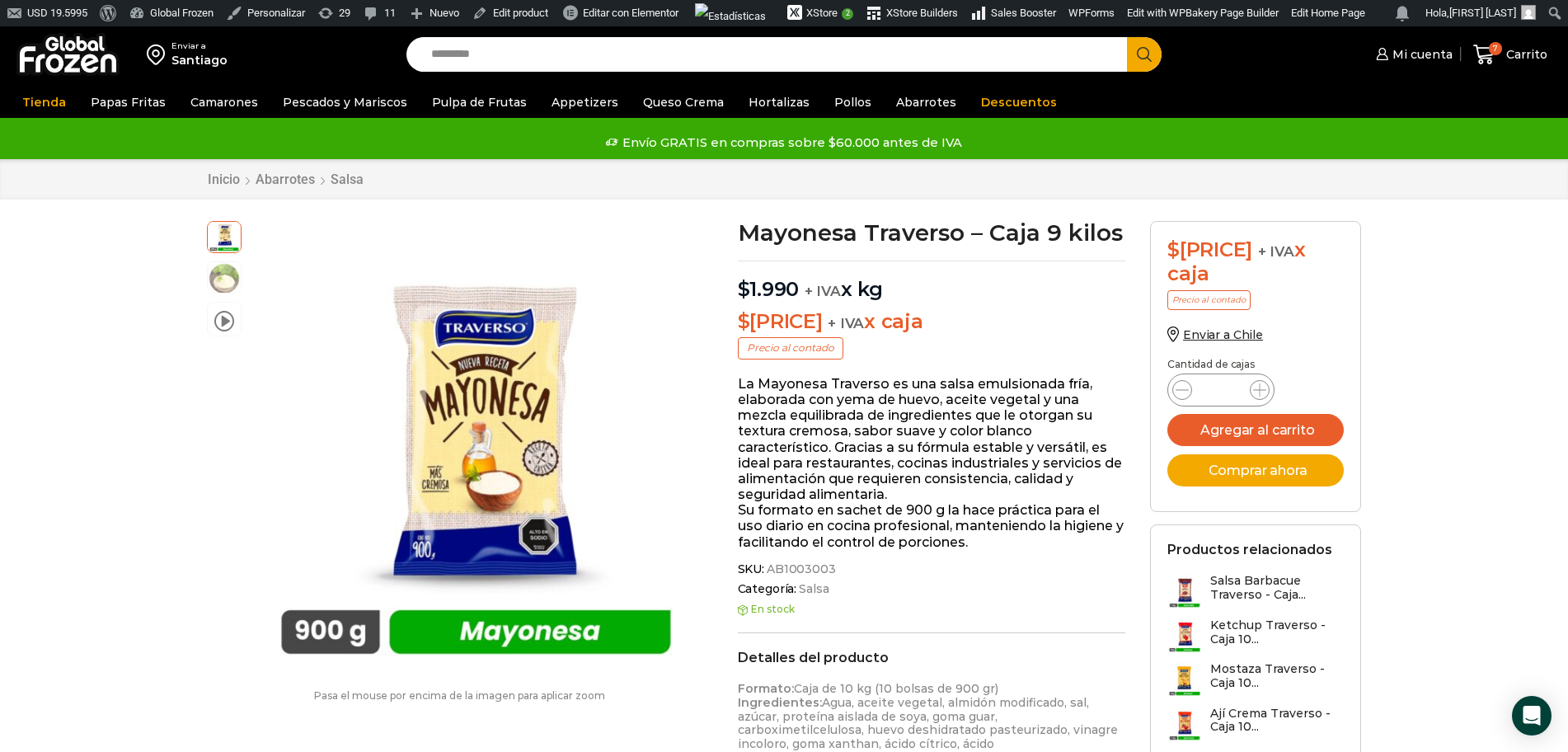 scroll, scrollTop: 0, scrollLeft: 0, axis: both 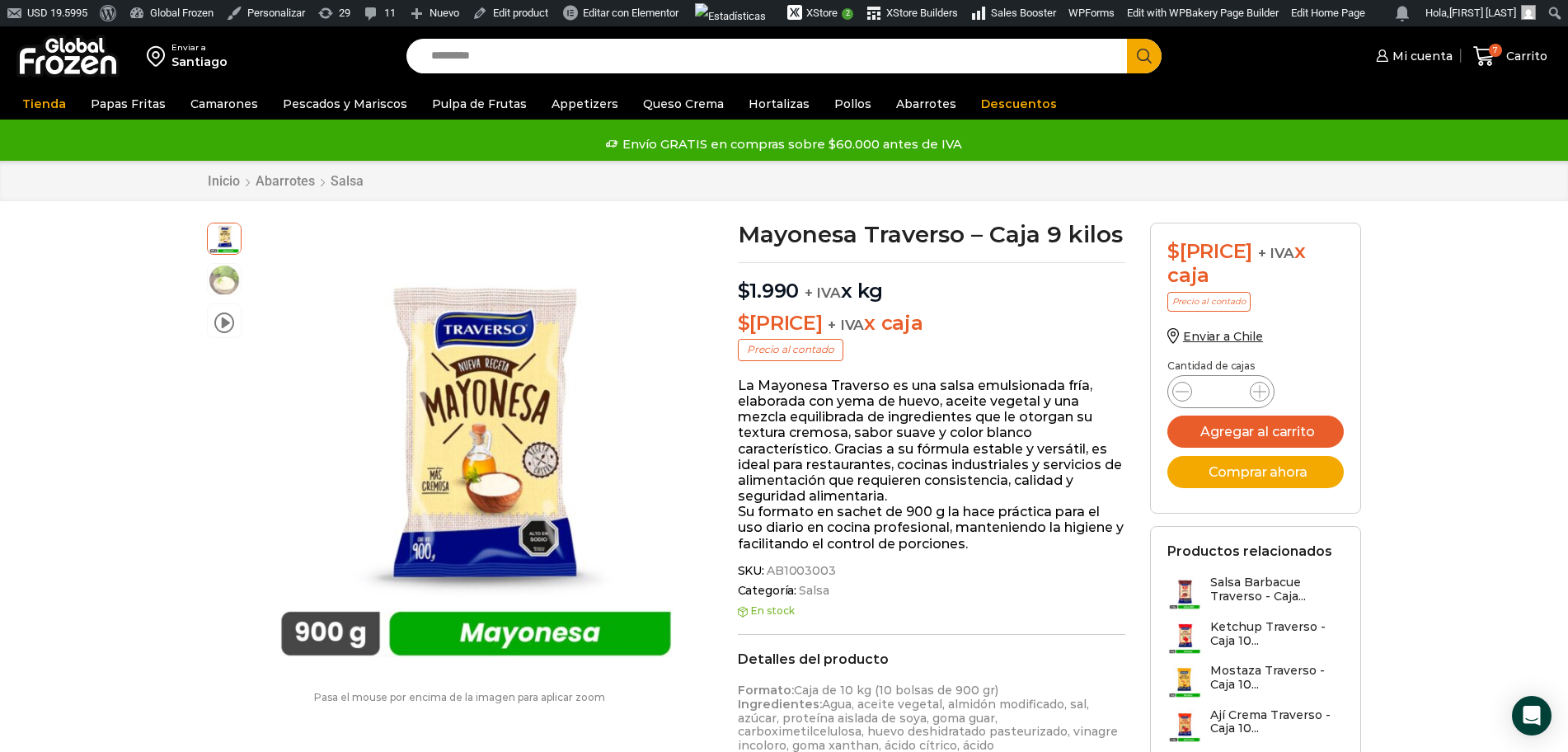 click at bounding box center [68, 56] 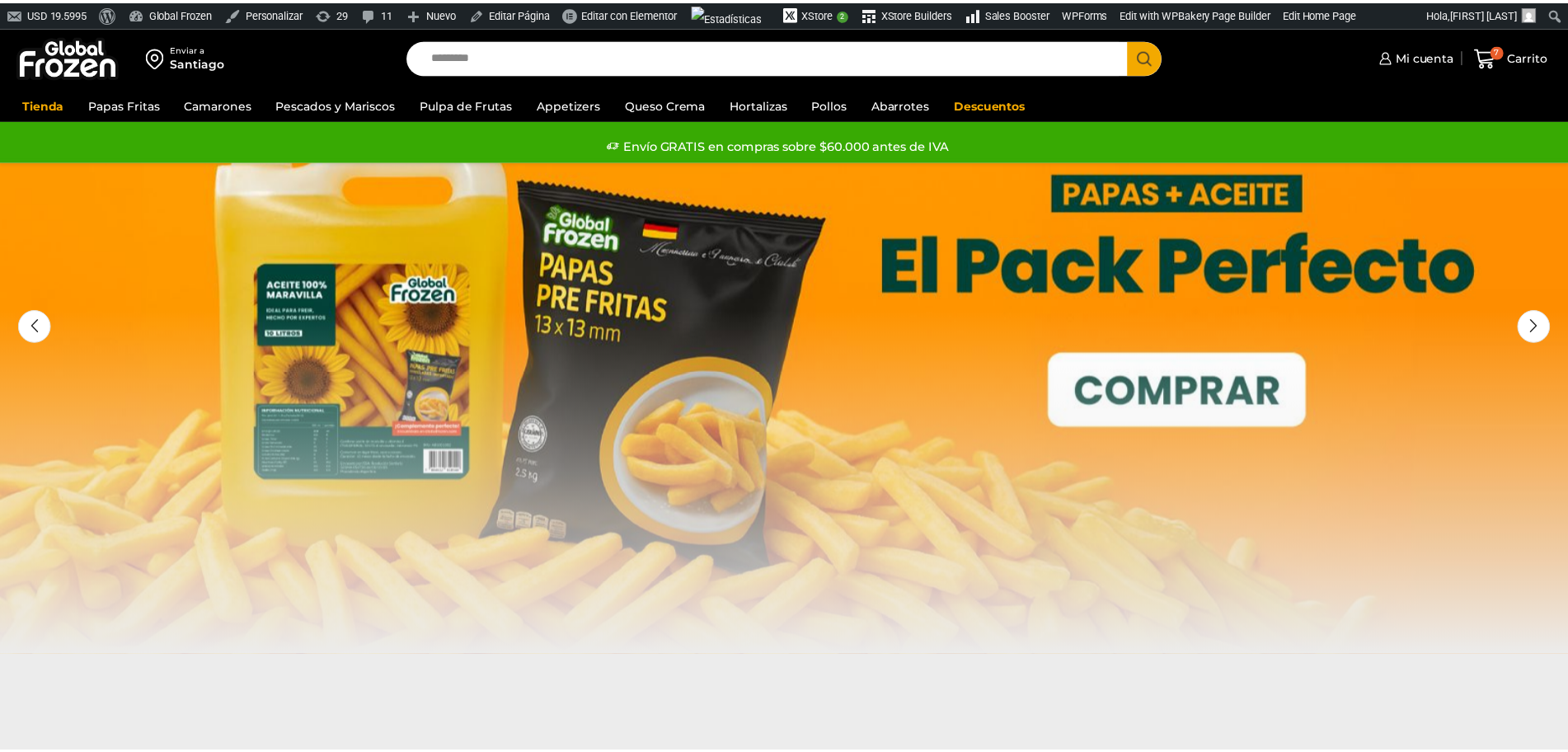 scroll, scrollTop: 0, scrollLeft: 0, axis: both 